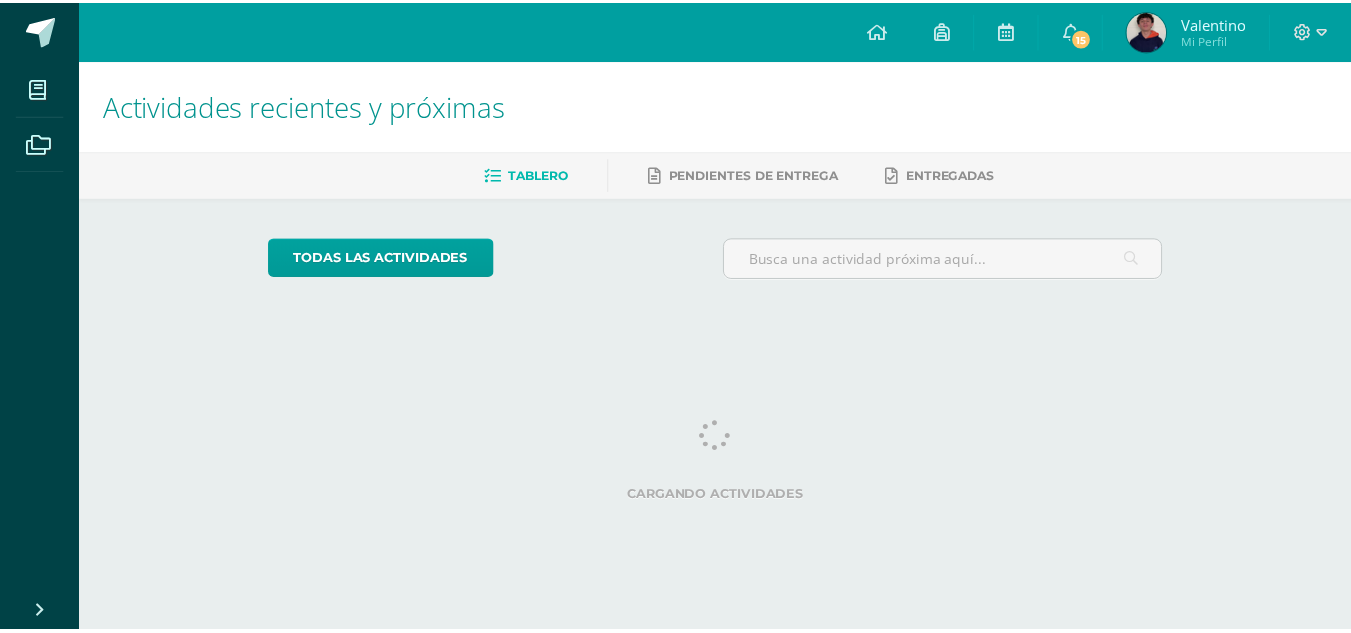 scroll, scrollTop: 0, scrollLeft: 0, axis: both 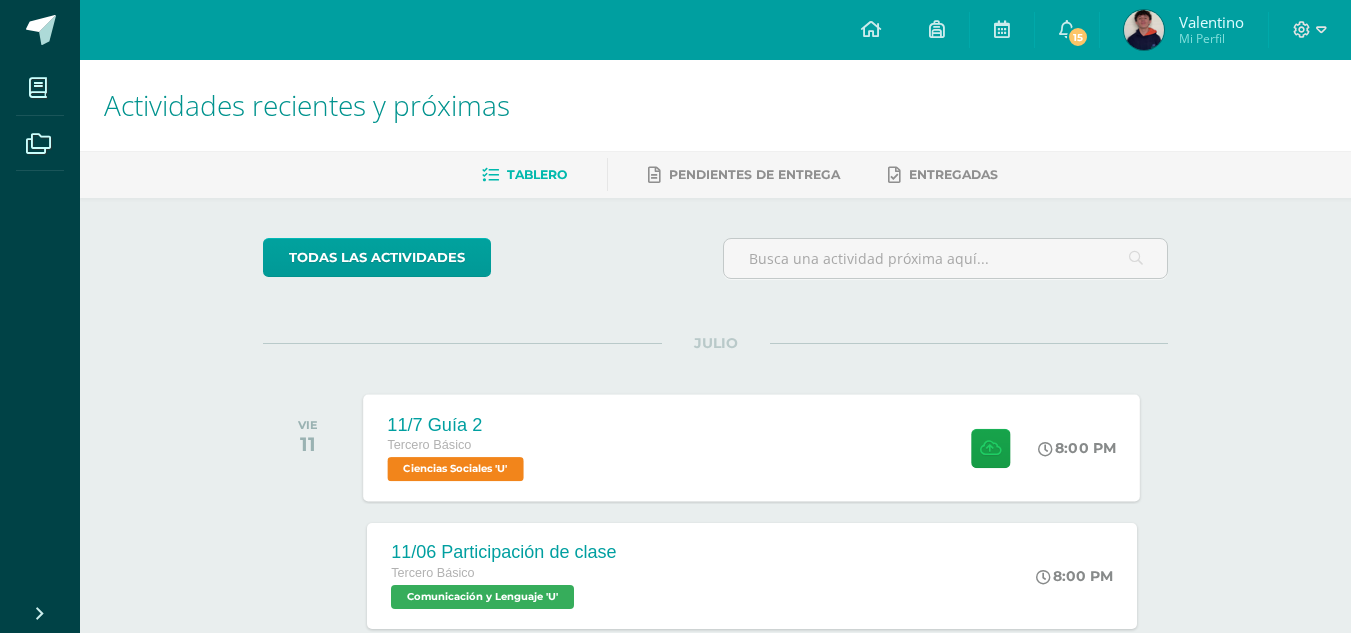 click on "11/7 Guía 2
Tercero Básico
Ciencias Sociales 'U'
8:00 PM
[DATE] Guía 2
Ciencias Sociales" at bounding box center [752, 447] 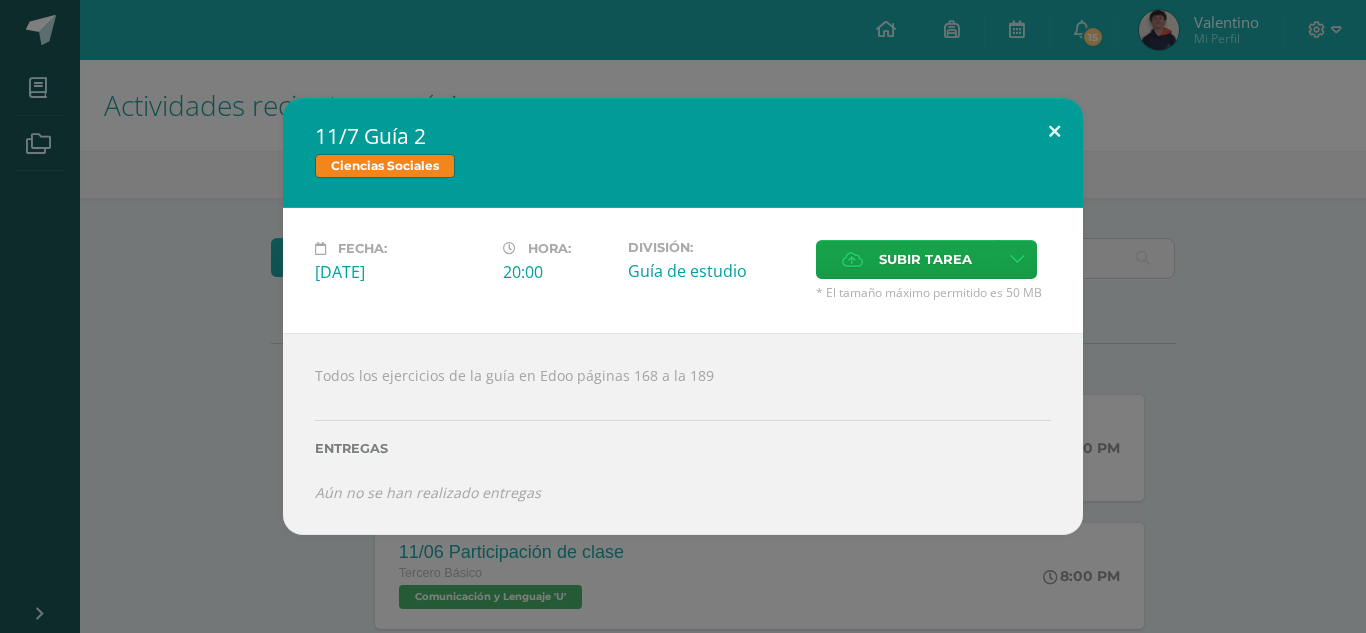 click at bounding box center (1054, 132) 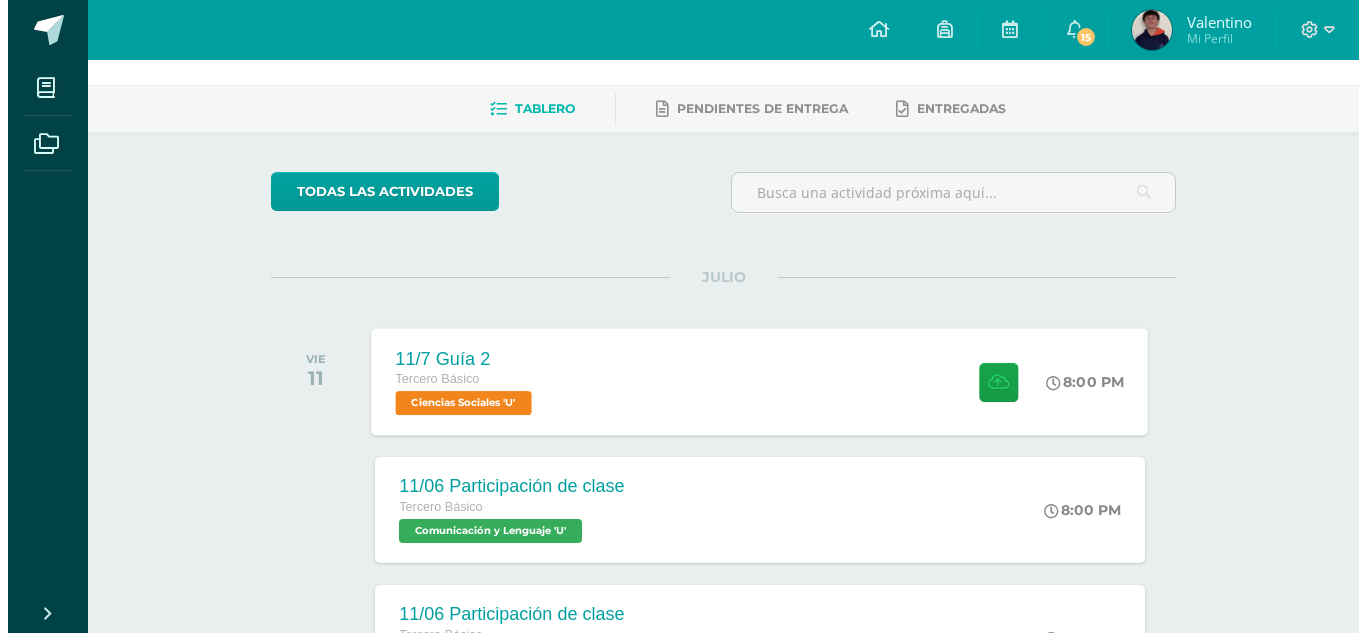 scroll, scrollTop: 100, scrollLeft: 0, axis: vertical 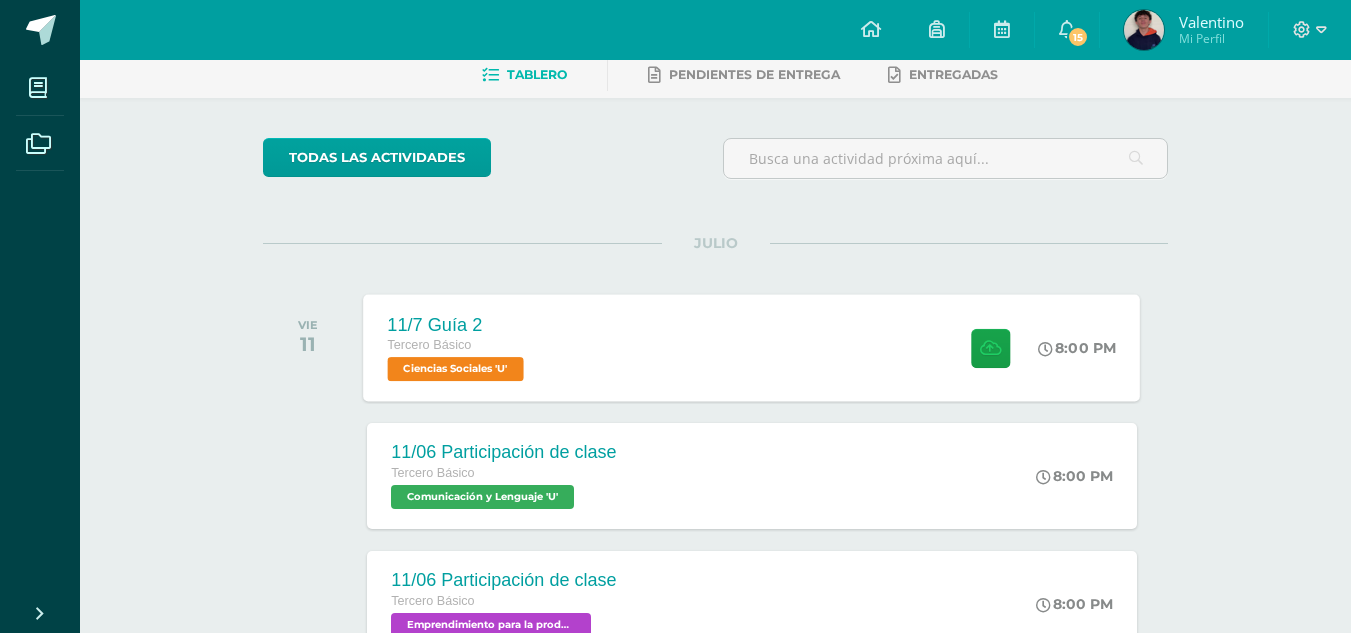 click on "11/7 Guía 2
Tercero Básico
Ciencias Sociales 'U'
8:00 PM
11/7 Guía 2
Ciencias Sociales
Fecha:
?" at bounding box center (752, 347) 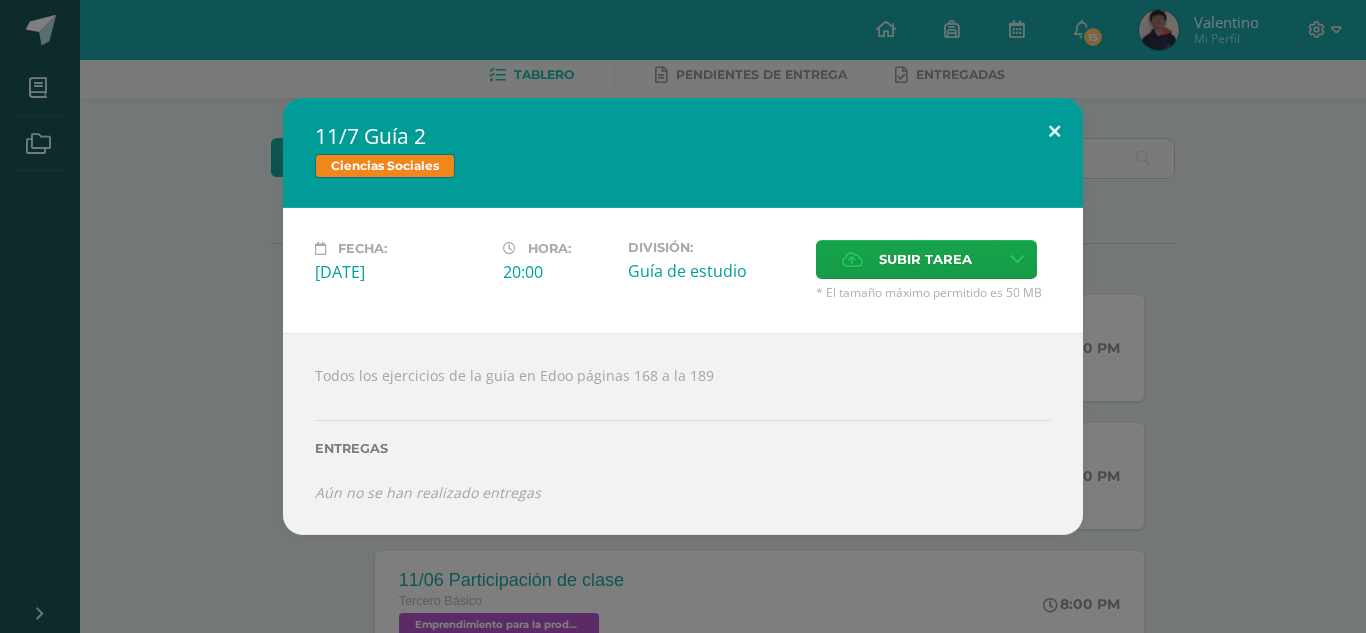 click on "11/7 Guía 2
Ciencias Sociales
Fecha:
Viernes 11 de Julio
Hora:
20:00
División:
Subir tarea Subir enlace" at bounding box center (683, 316) 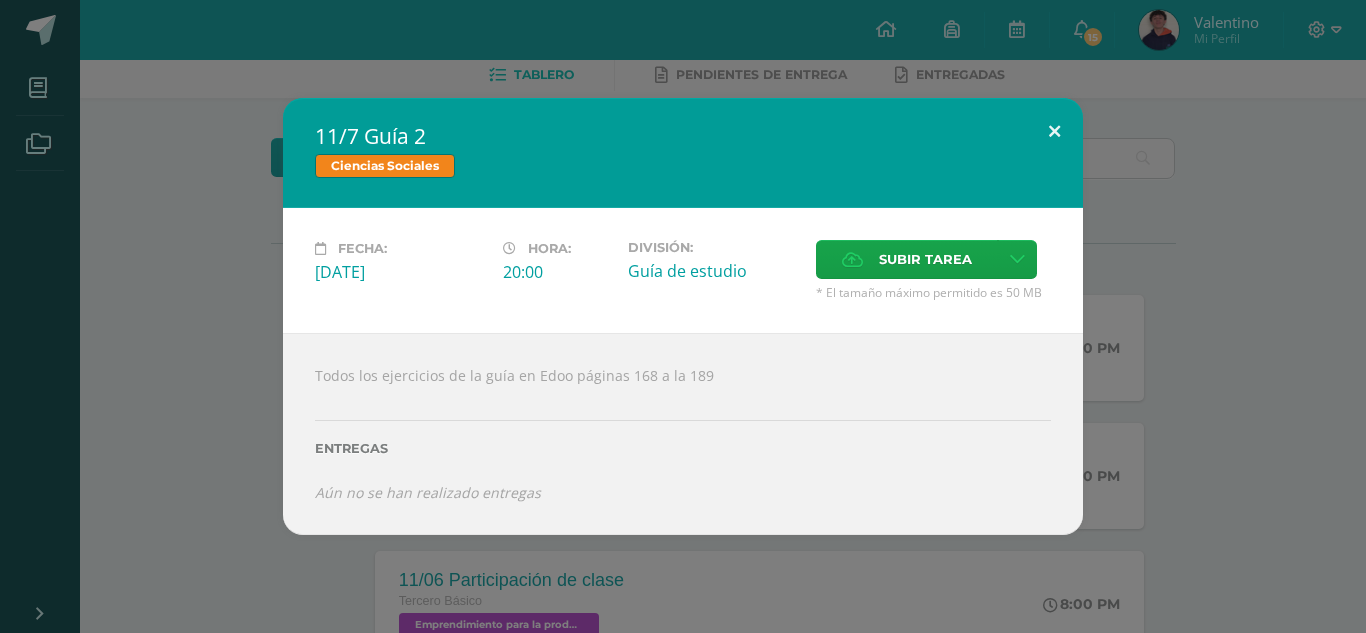click at bounding box center (1054, 132) 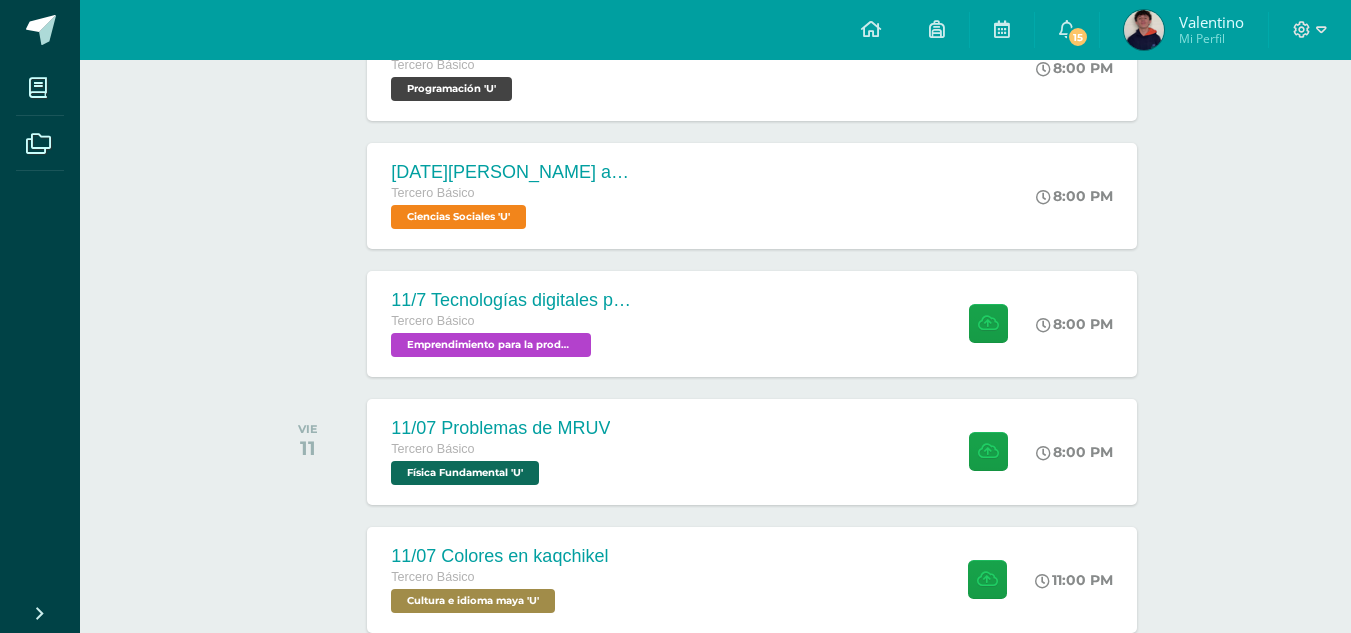 scroll, scrollTop: 800, scrollLeft: 0, axis: vertical 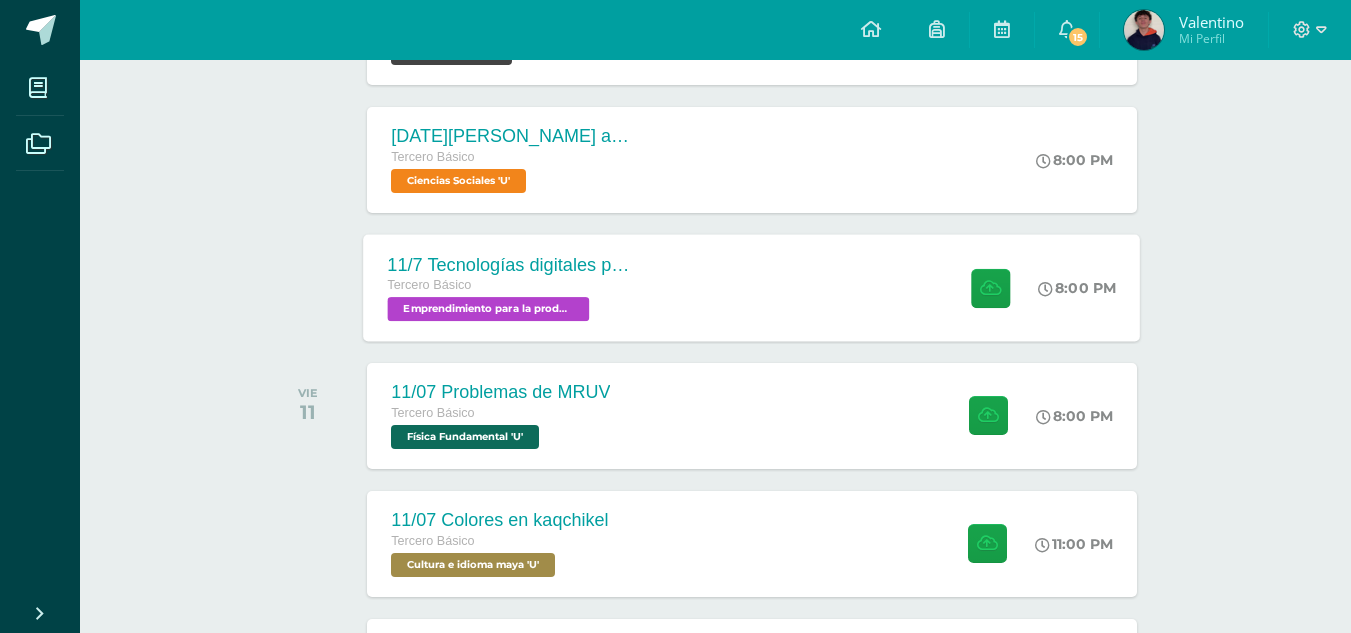 click on "11/7 Tecnologías digitales pág. 69 y 70  (PIN)
Tercero Básico
Emprendimiento para la productividad 'U'
8:00 PM
11/7 Tecnologías digitales pág. 69 y 70  (PIN)
Emprendimiento para la productividad" at bounding box center [752, 287] 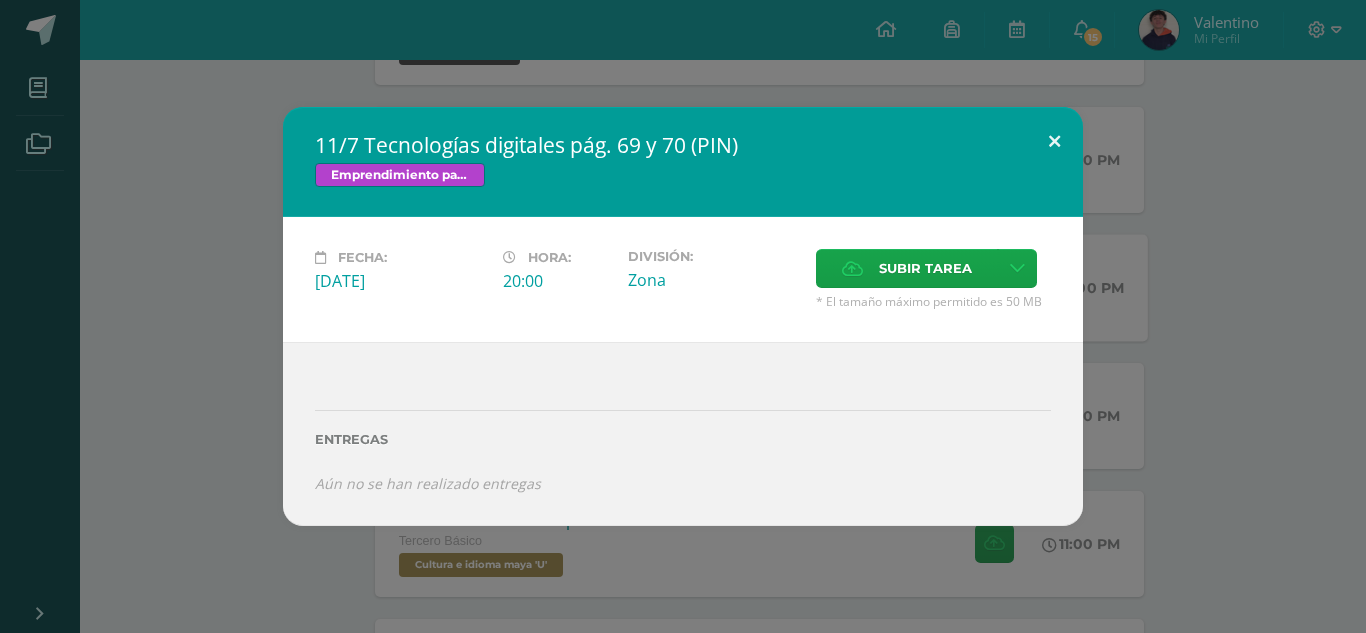 click at bounding box center [1054, 141] 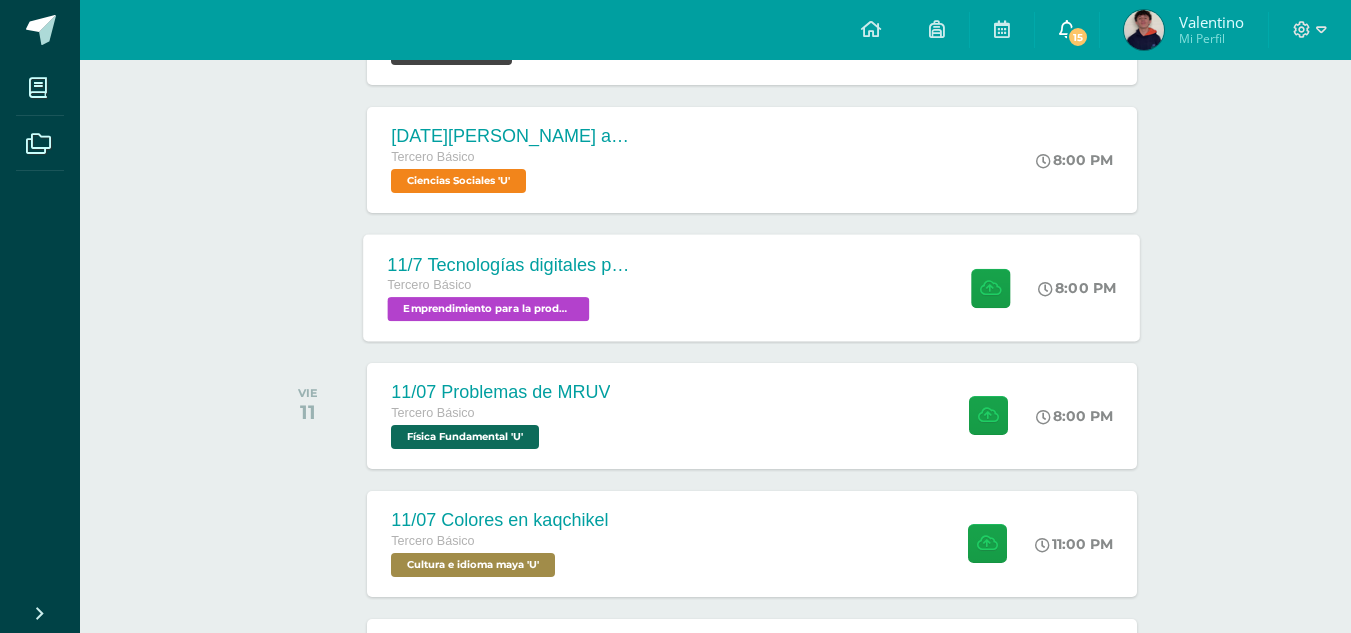click on "15" at bounding box center (1078, 37) 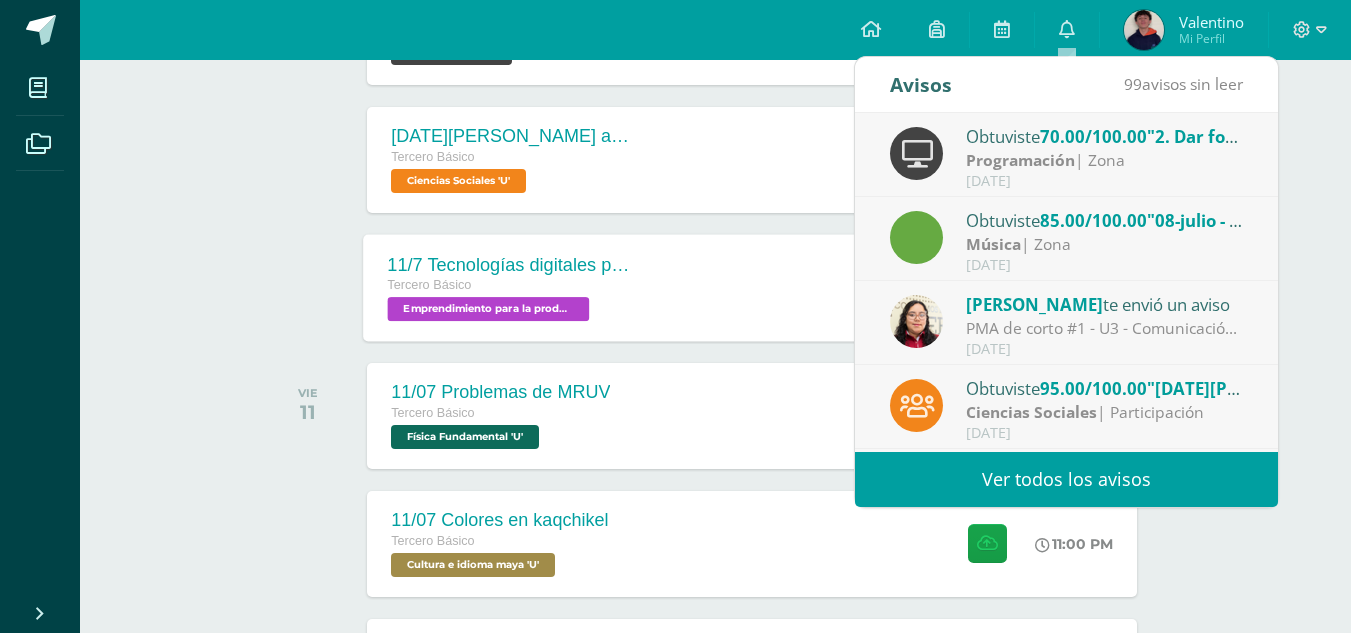 click on "Actividades recientes y próximas
Tablero
Pendientes de entrega
Entregadas
todas las Actividades
No tienes actividades
Échale un vistazo a los demás períodos o  sal y disfruta del sol
JULIO
VIE
11
11/7 Guía 2
Tercero Básico
Ciencias Sociales 'U'" at bounding box center (715, 631) 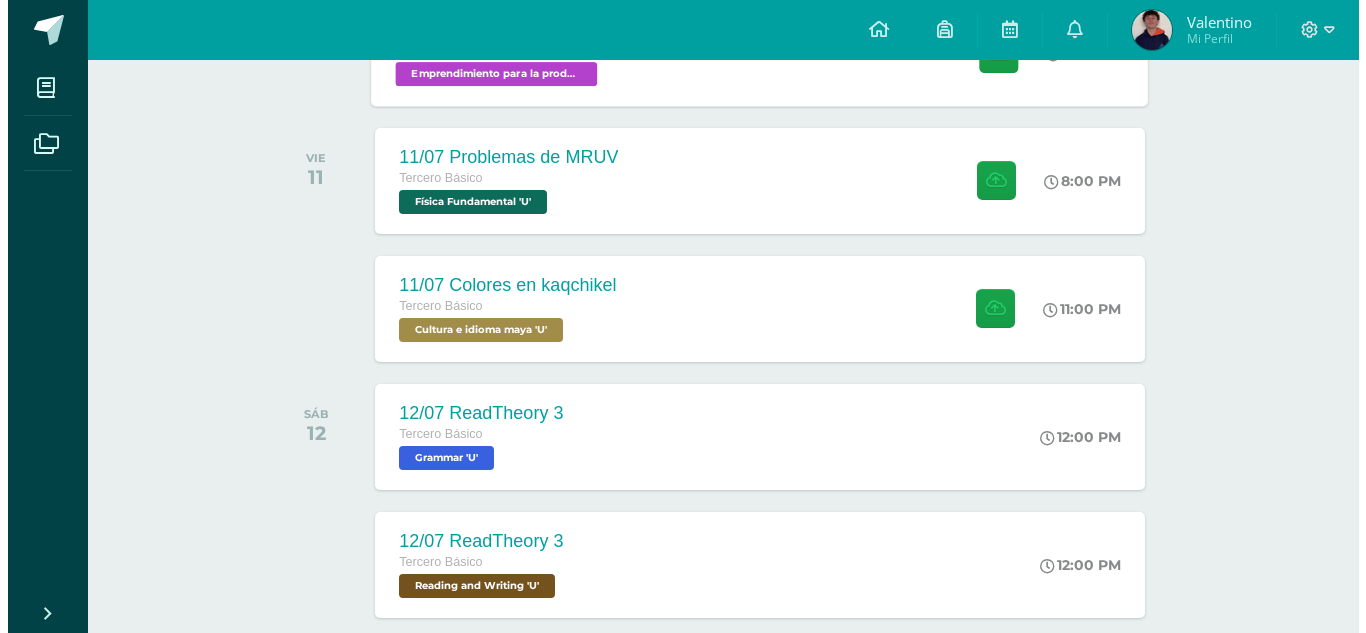 scroll, scrollTop: 1000, scrollLeft: 0, axis: vertical 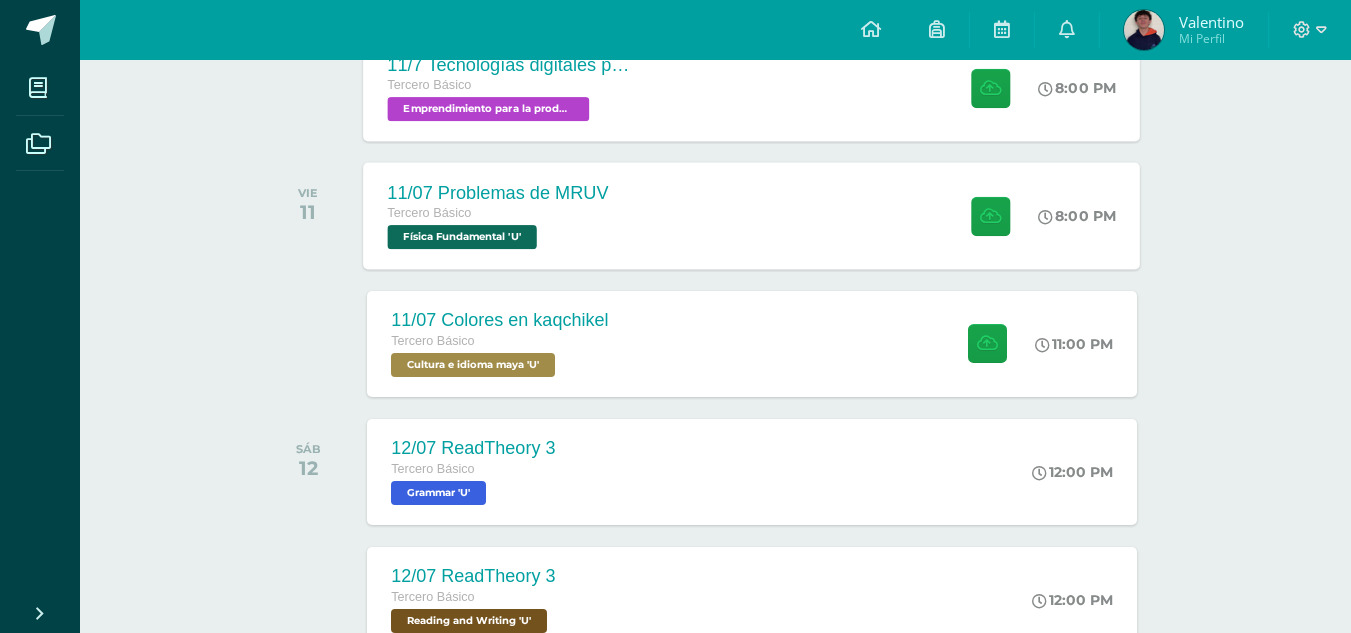 click on "11/07 Problemas de MRUV
Tercero Básico
Física Fundamental 'U'
8:00 PM
11/07 Problemas de MRUV
Física Fundamental" at bounding box center (752, 215) 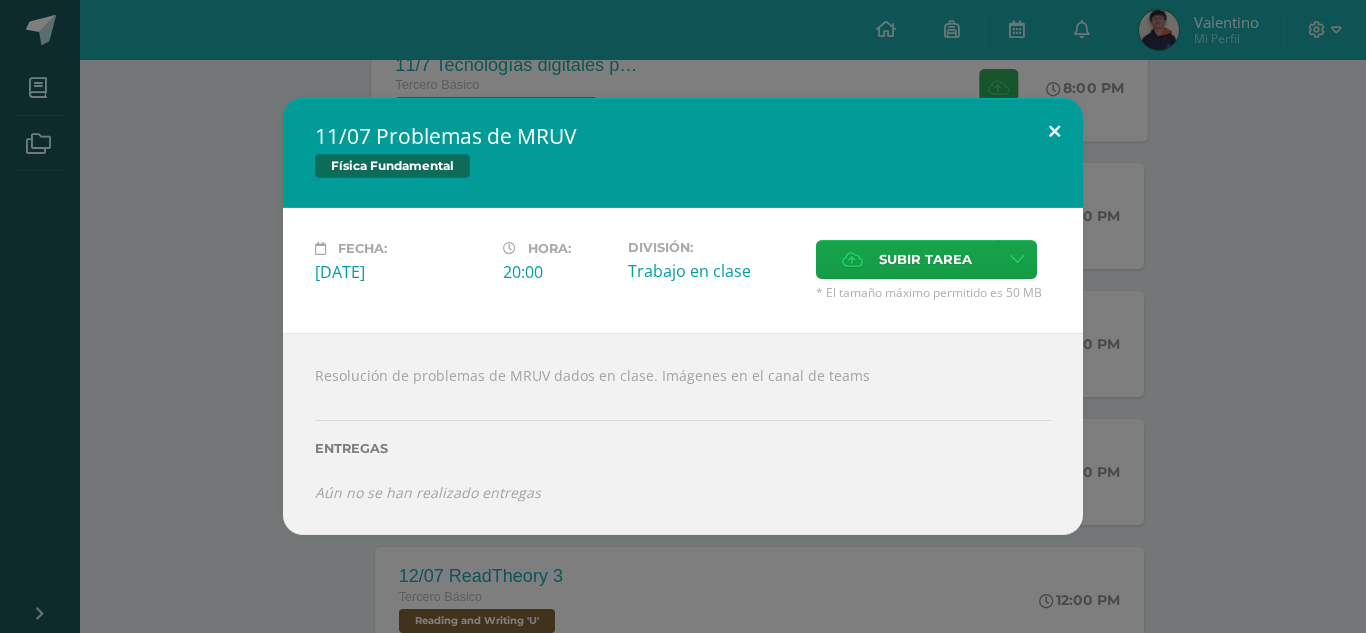 click at bounding box center (1054, 132) 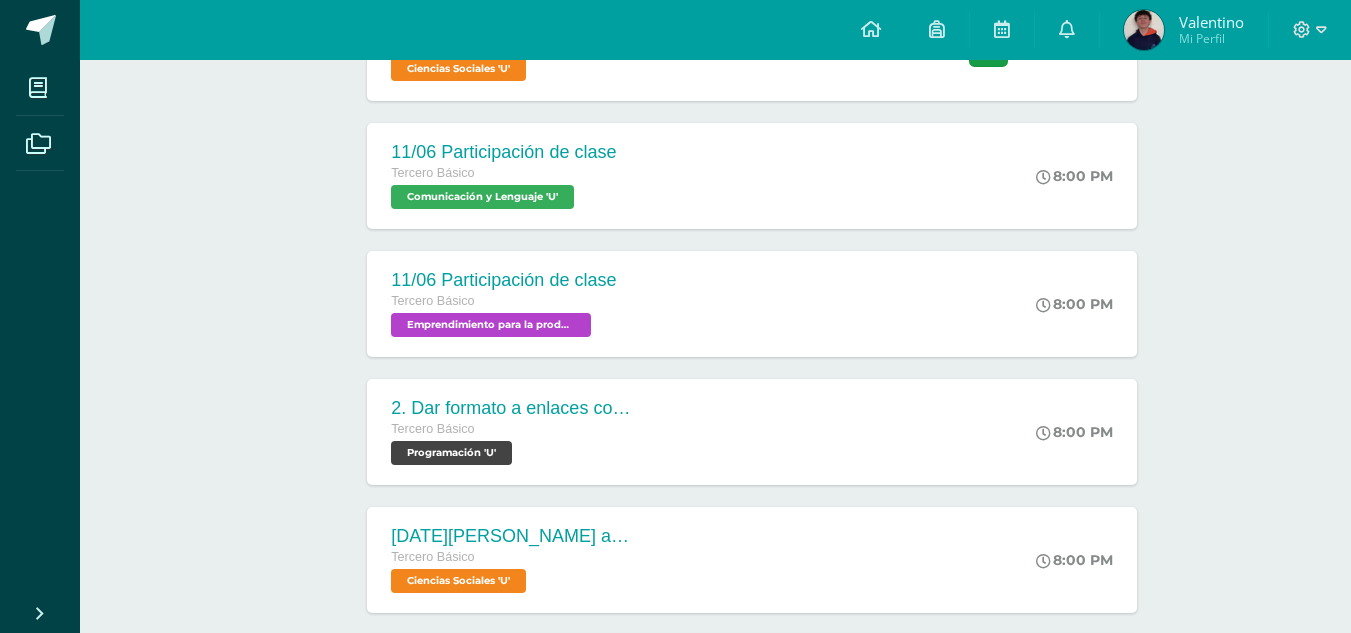 scroll, scrollTop: 200, scrollLeft: 0, axis: vertical 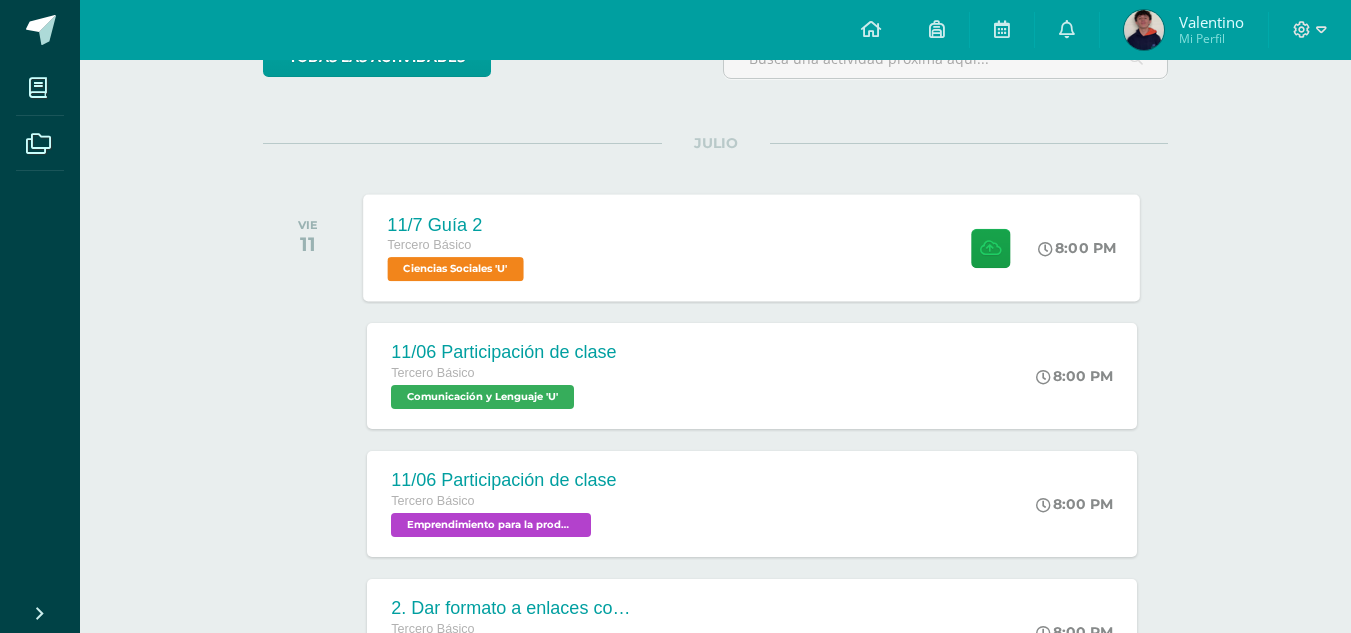 click on "11/7 Guía 2
Tercero Básico
Ciencias Sociales 'U'
8:00 PM
[DATE] Guía 2
Ciencias Sociales
Fecha:
?" at bounding box center (752, 247) 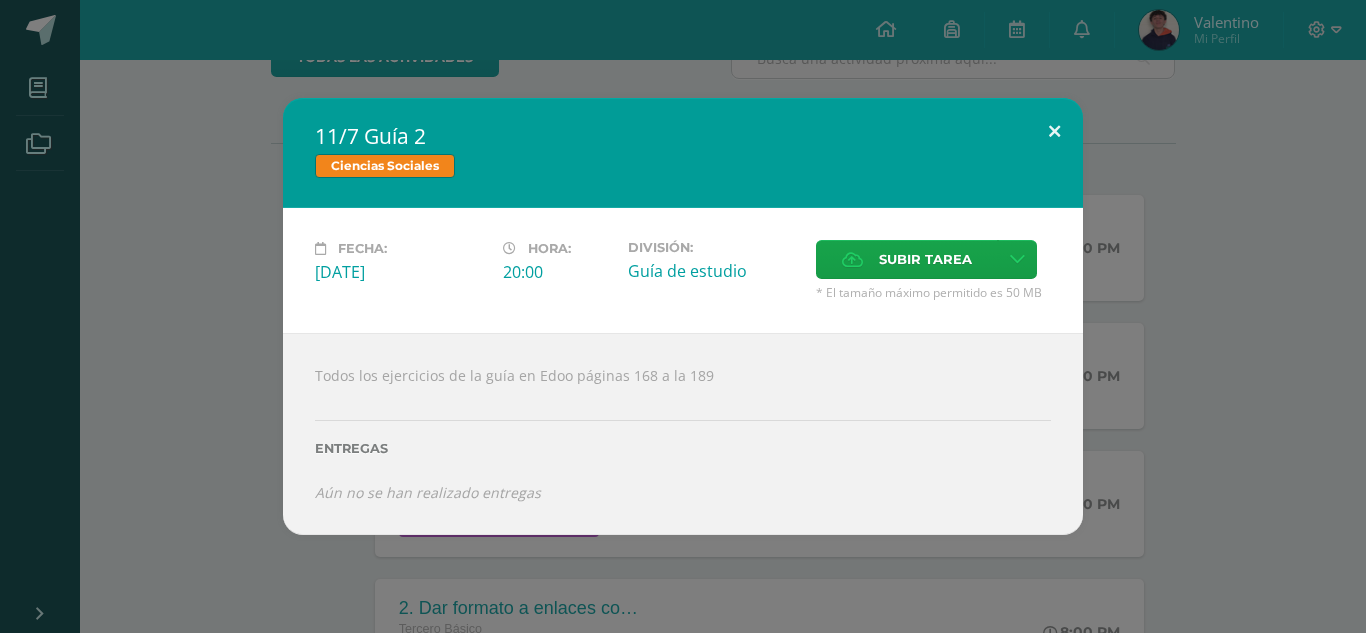 click at bounding box center [1054, 132] 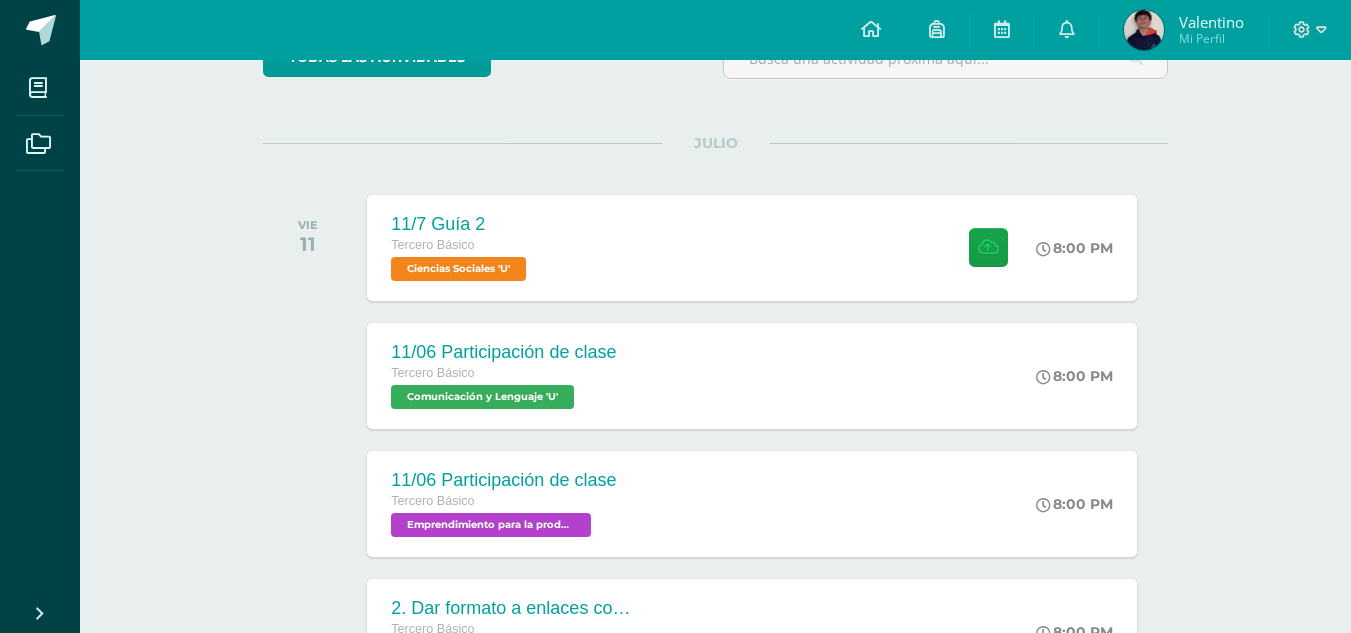click on "Valentino" at bounding box center (1211, 22) 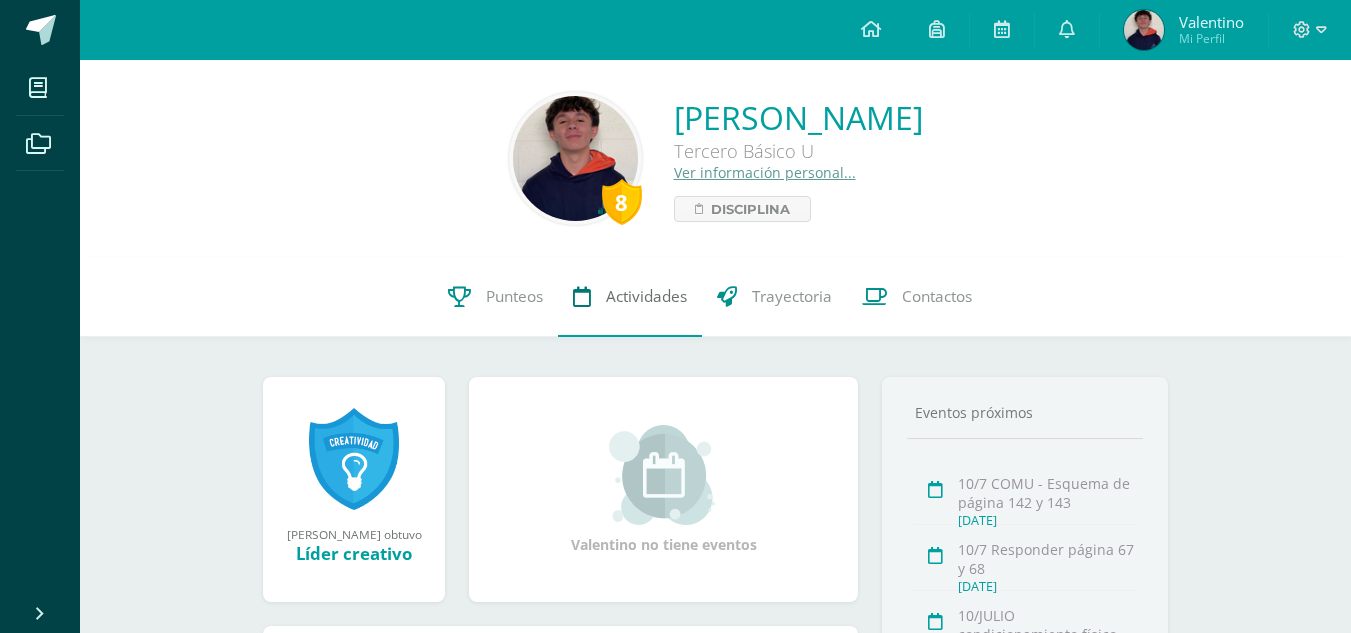 scroll, scrollTop: 0, scrollLeft: 0, axis: both 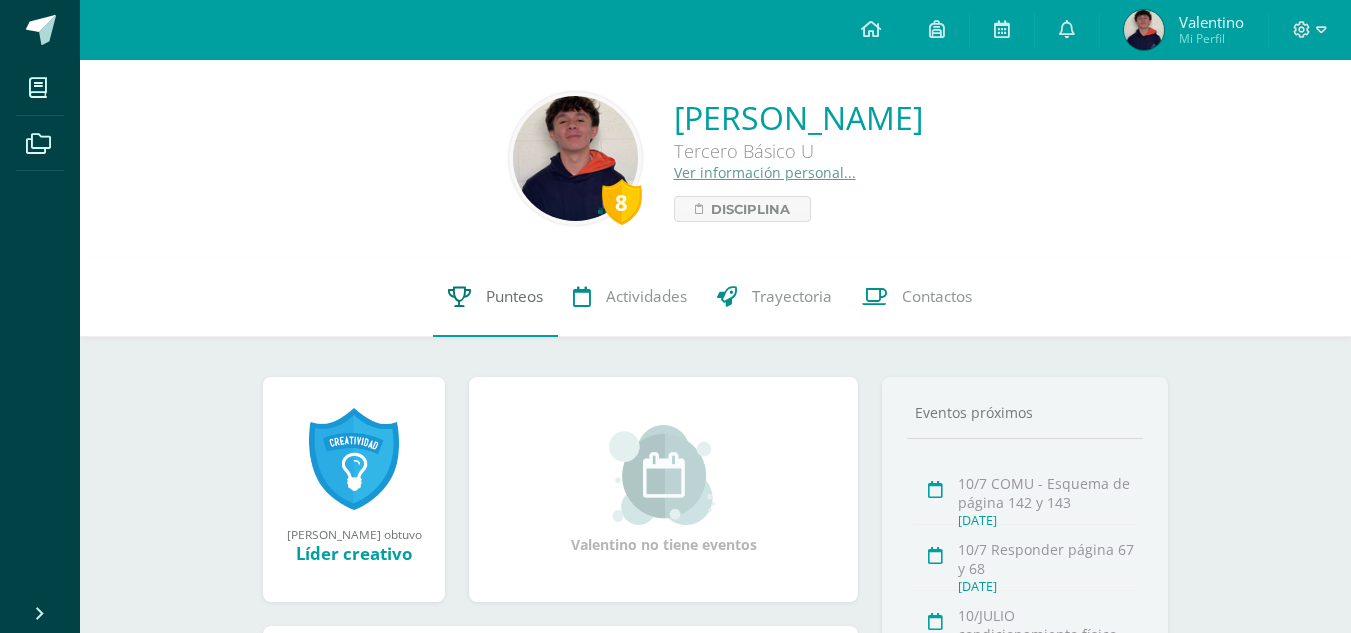 click on "Punteos" at bounding box center (514, 296) 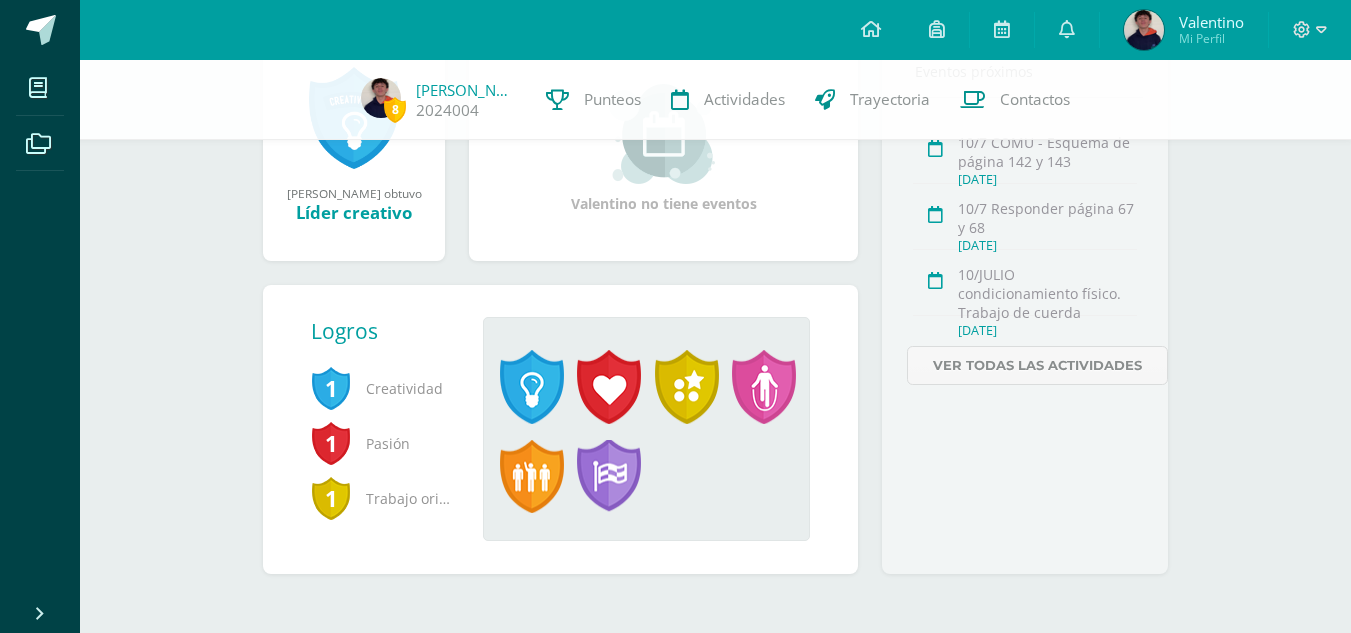 scroll, scrollTop: 338, scrollLeft: 0, axis: vertical 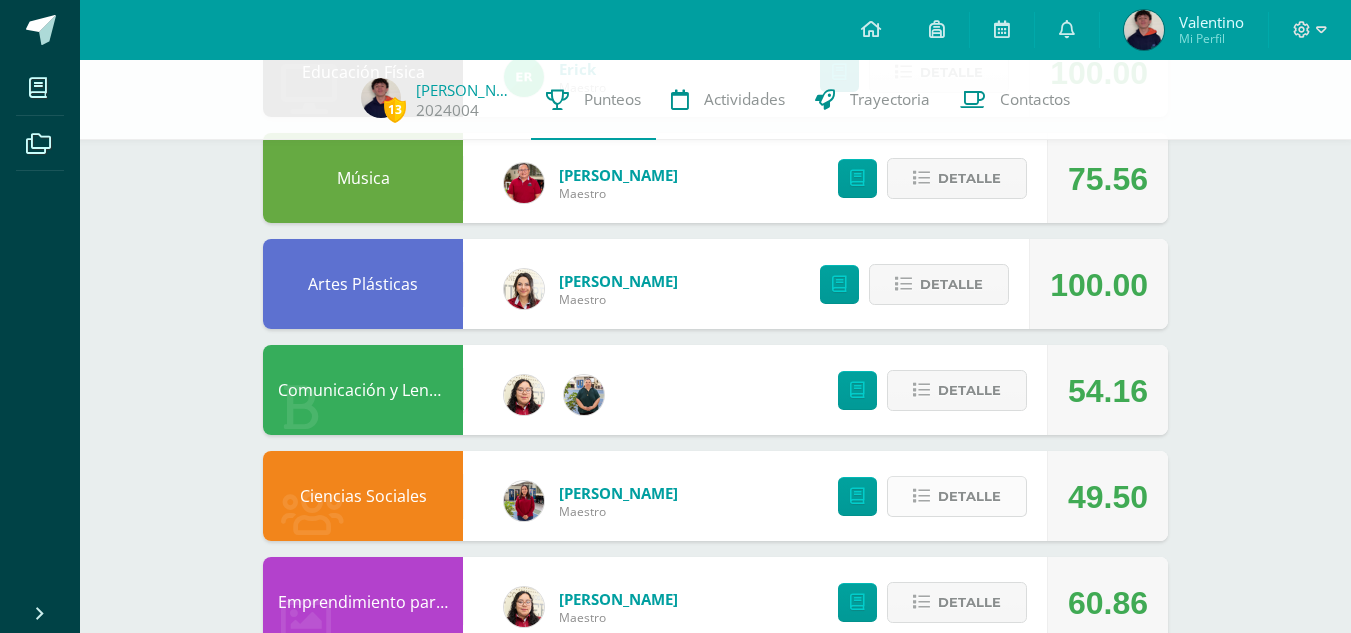 click on "Detalle" at bounding box center [969, 496] 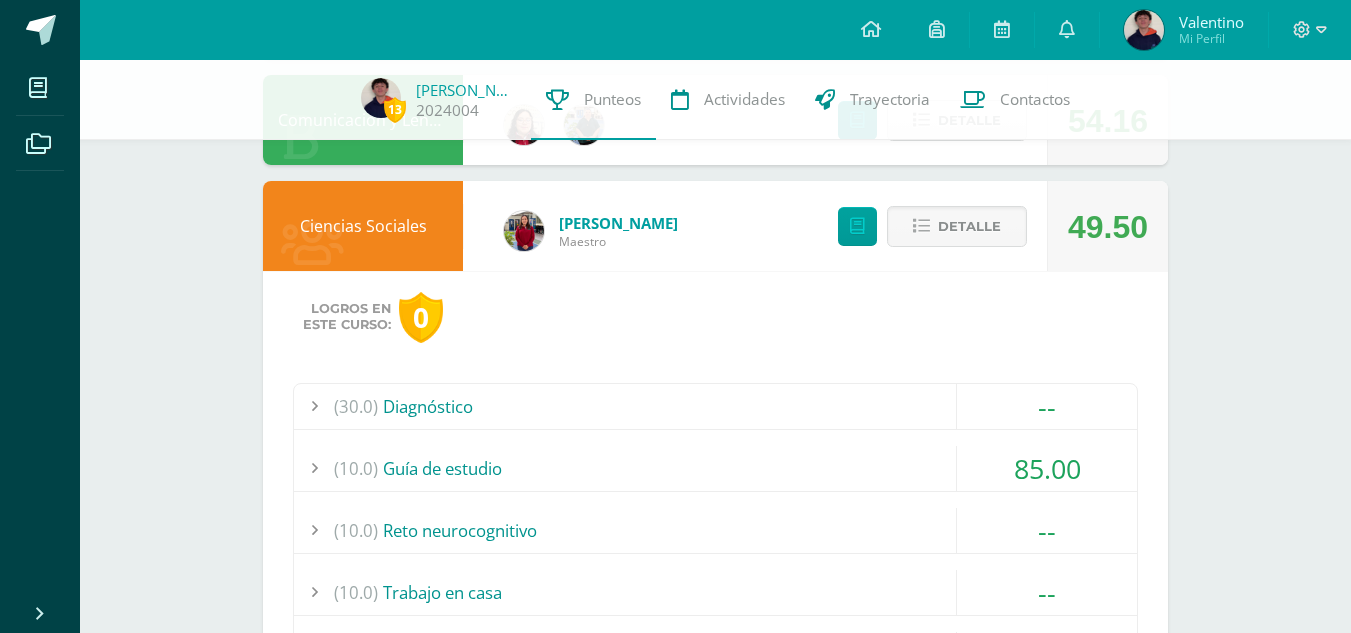 scroll, scrollTop: 700, scrollLeft: 0, axis: vertical 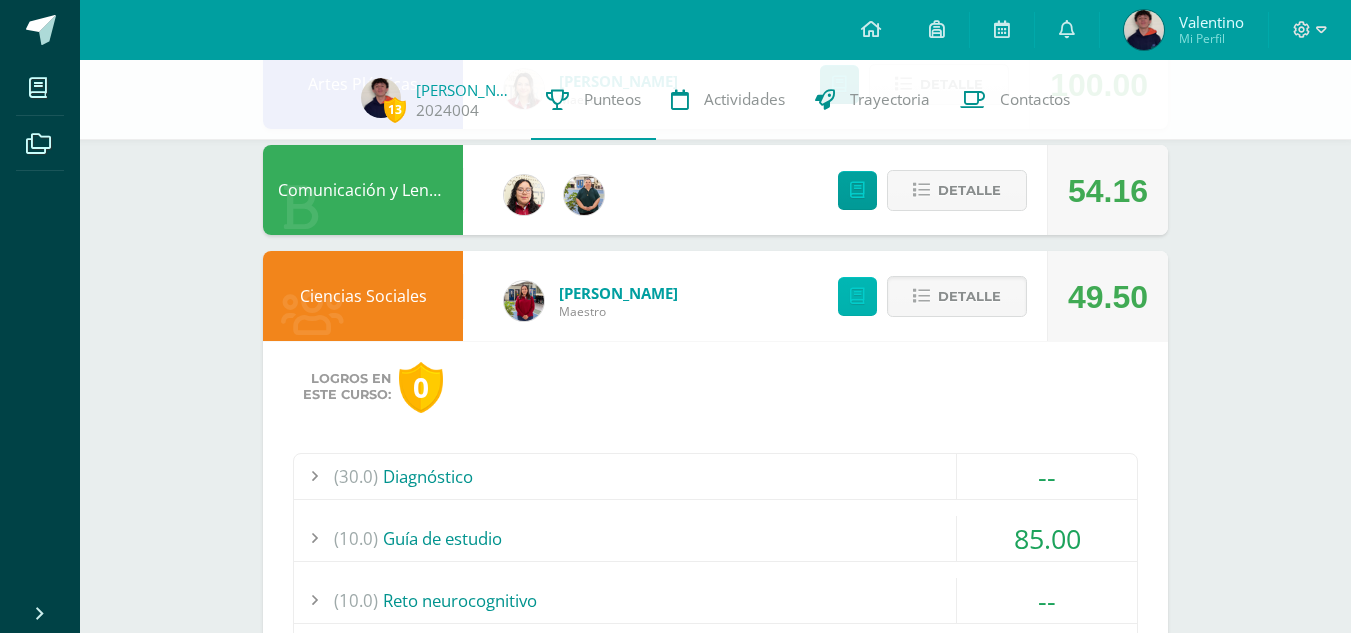 click at bounding box center [857, 296] 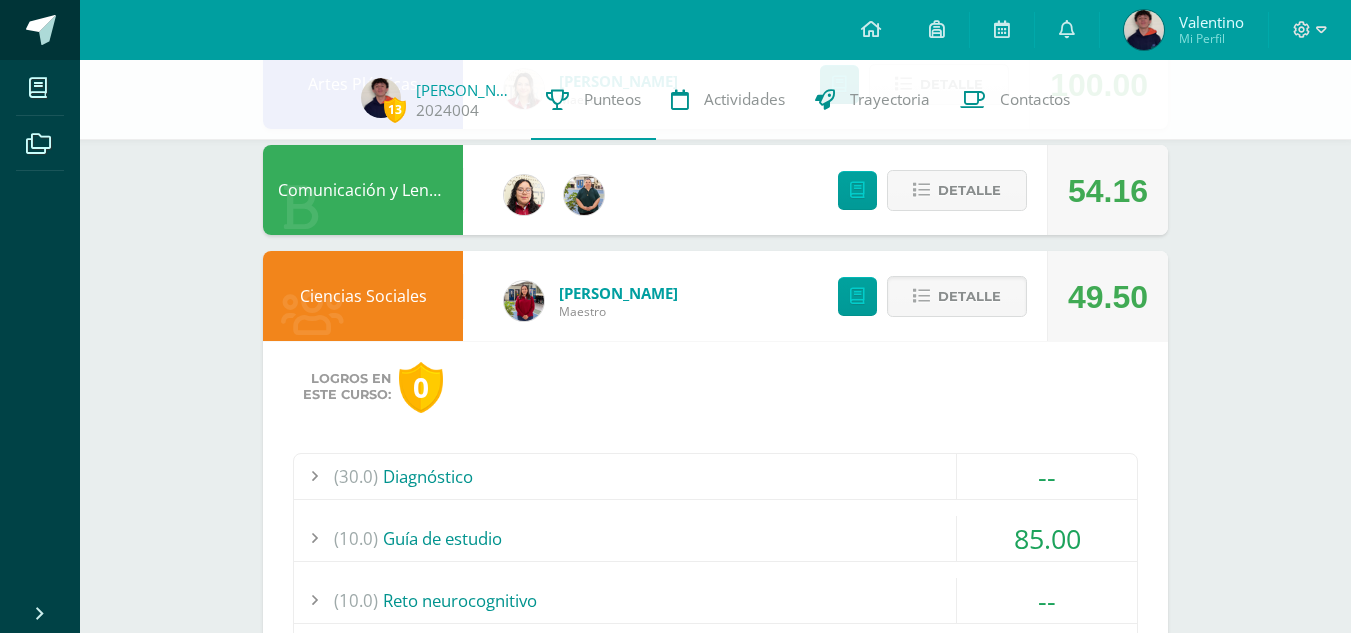 click at bounding box center [40, 30] 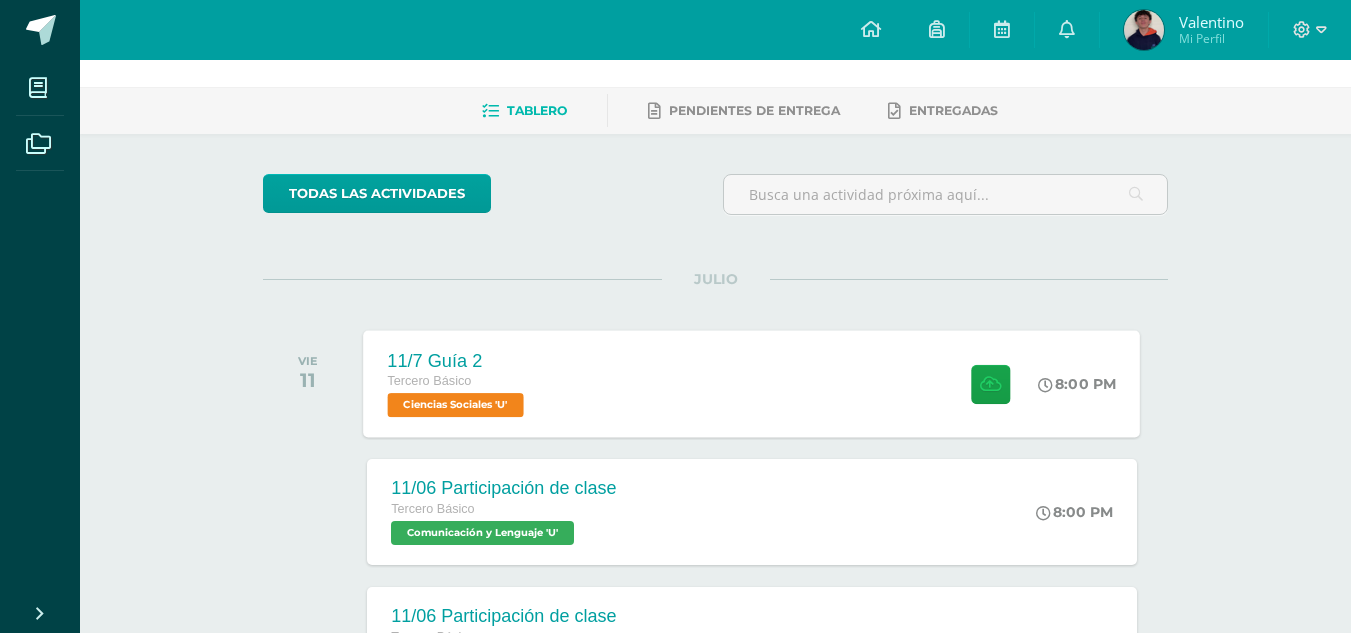 scroll, scrollTop: 100, scrollLeft: 0, axis: vertical 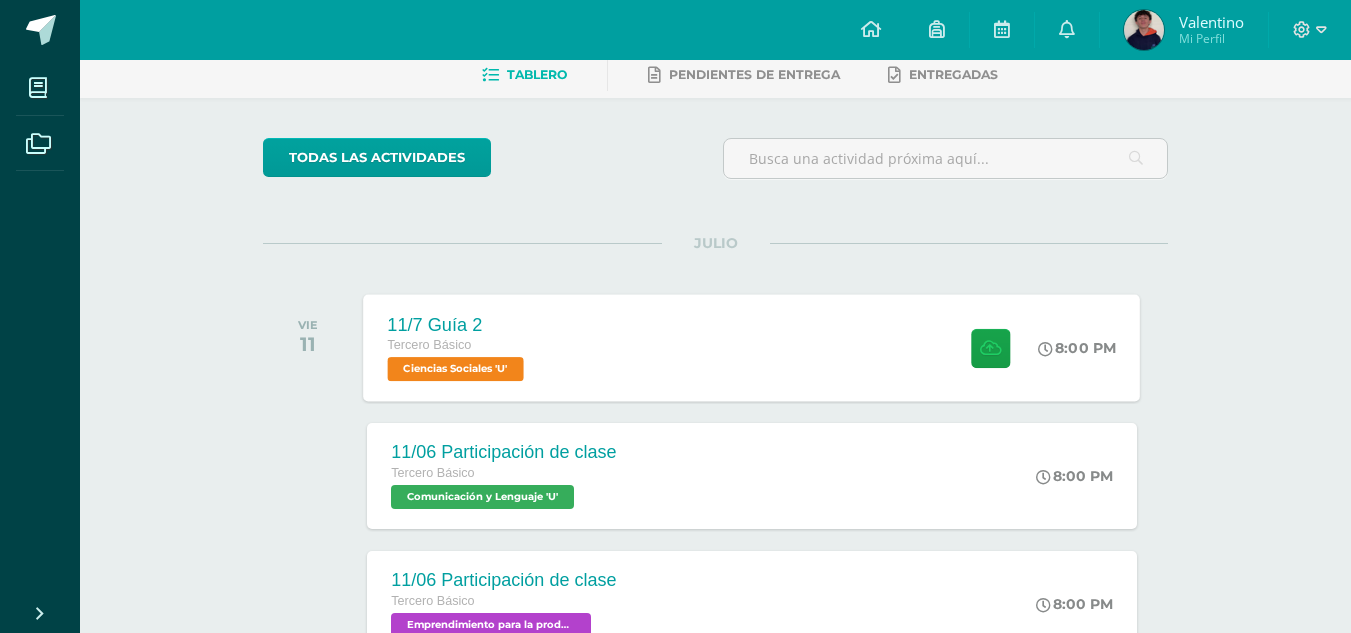 click on "11/7 Guía 2
Tercero Básico
Ciencias Sociales 'U'
8:00 PM
11/7 Guía 2
Ciencias Sociales" at bounding box center (752, 347) 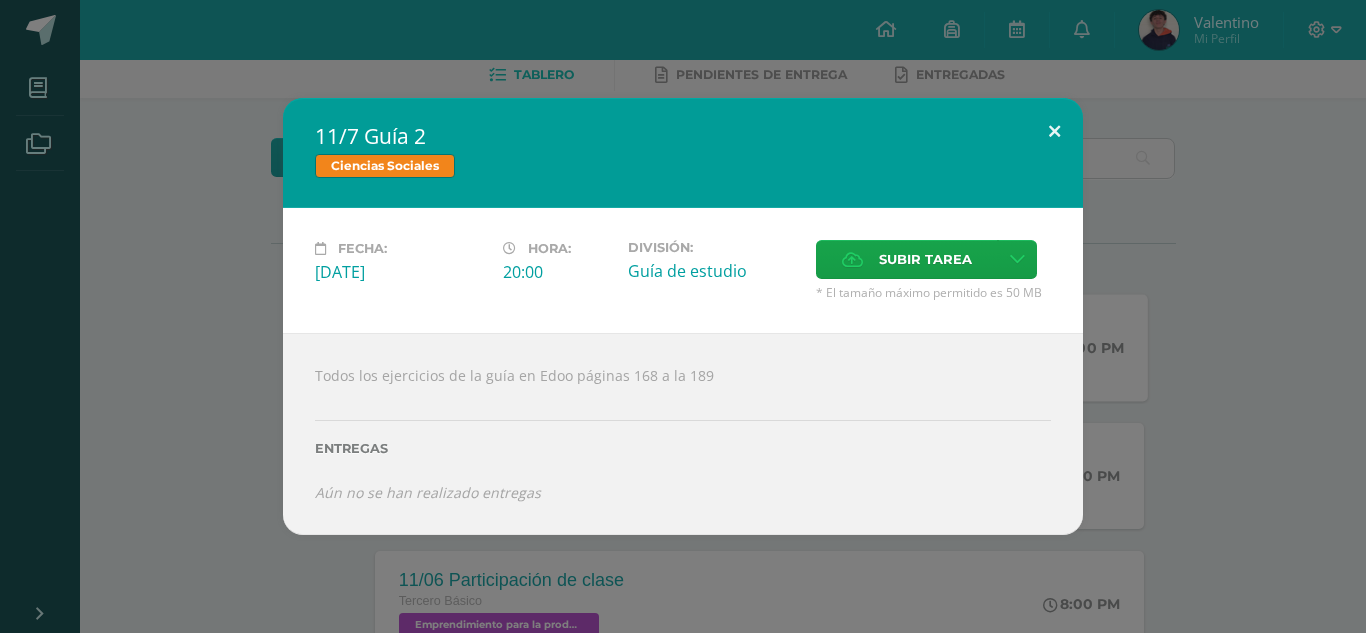 click at bounding box center [1054, 132] 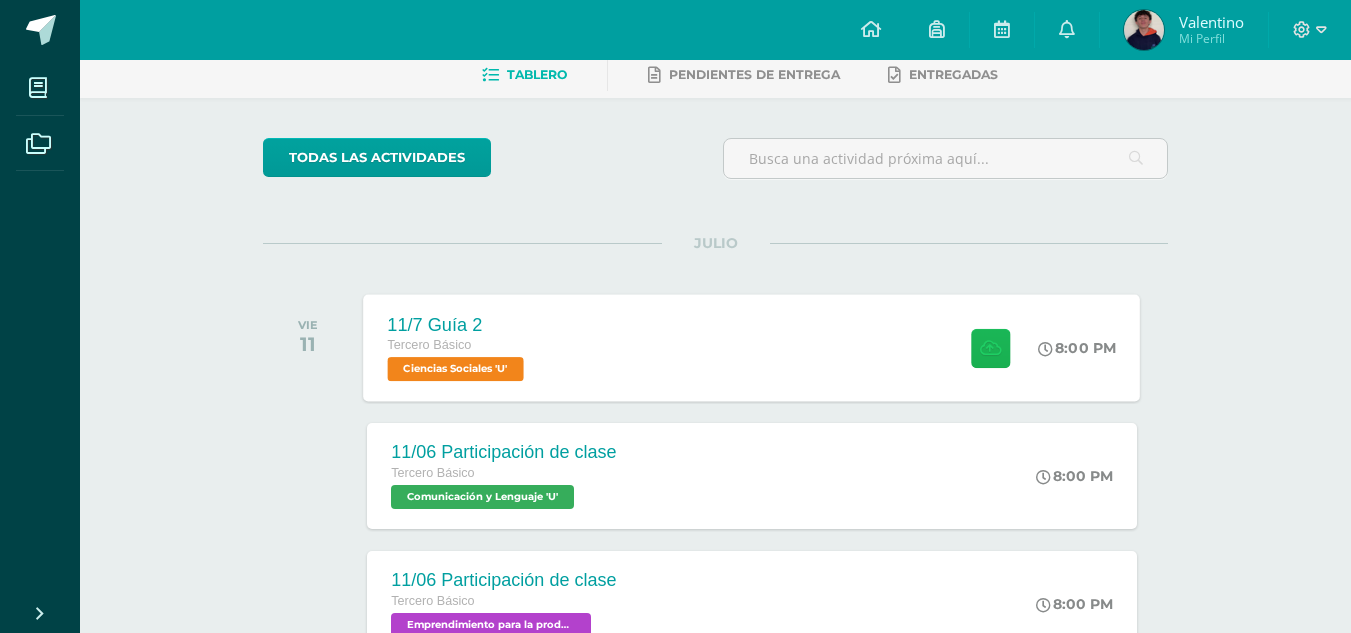 click at bounding box center (990, 347) 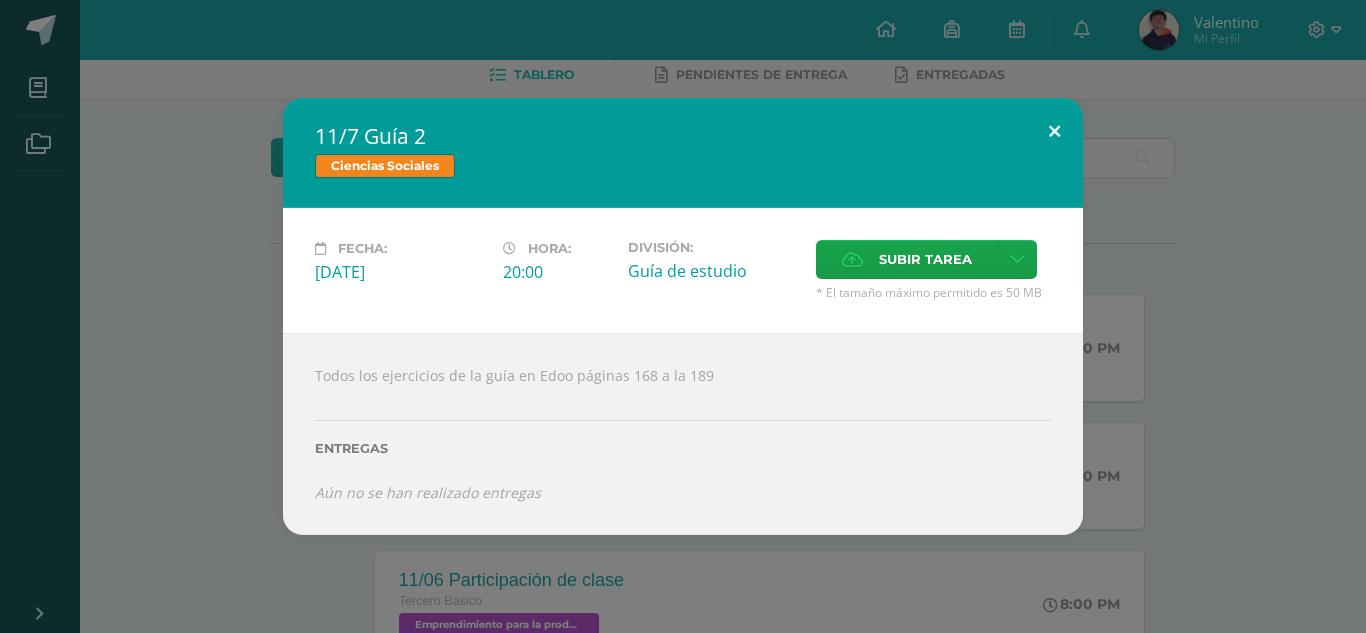 click at bounding box center [1054, 132] 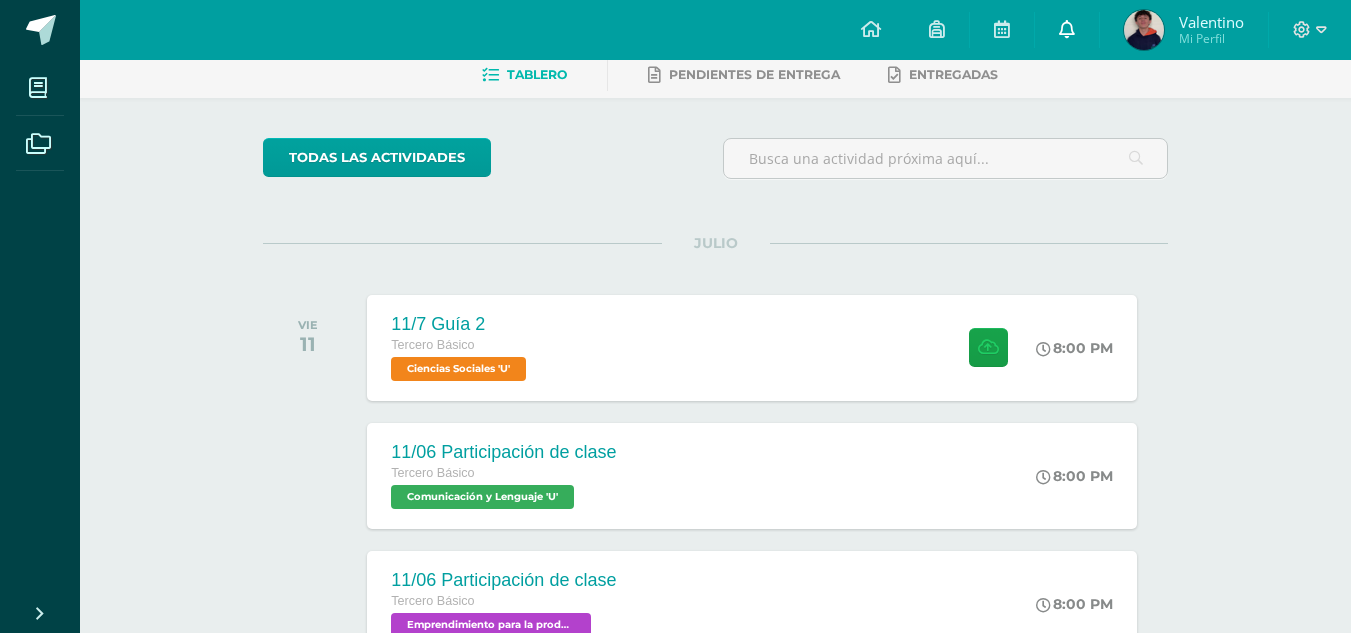 click at bounding box center (1067, 30) 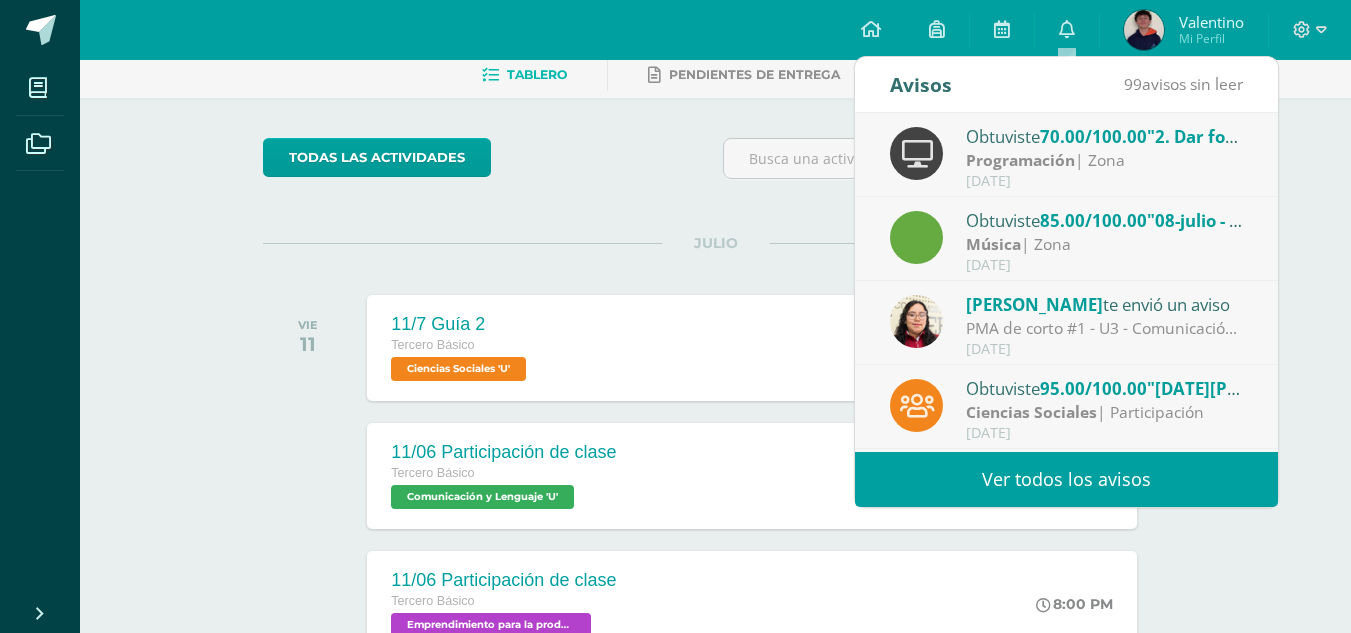 click at bounding box center [1144, 30] 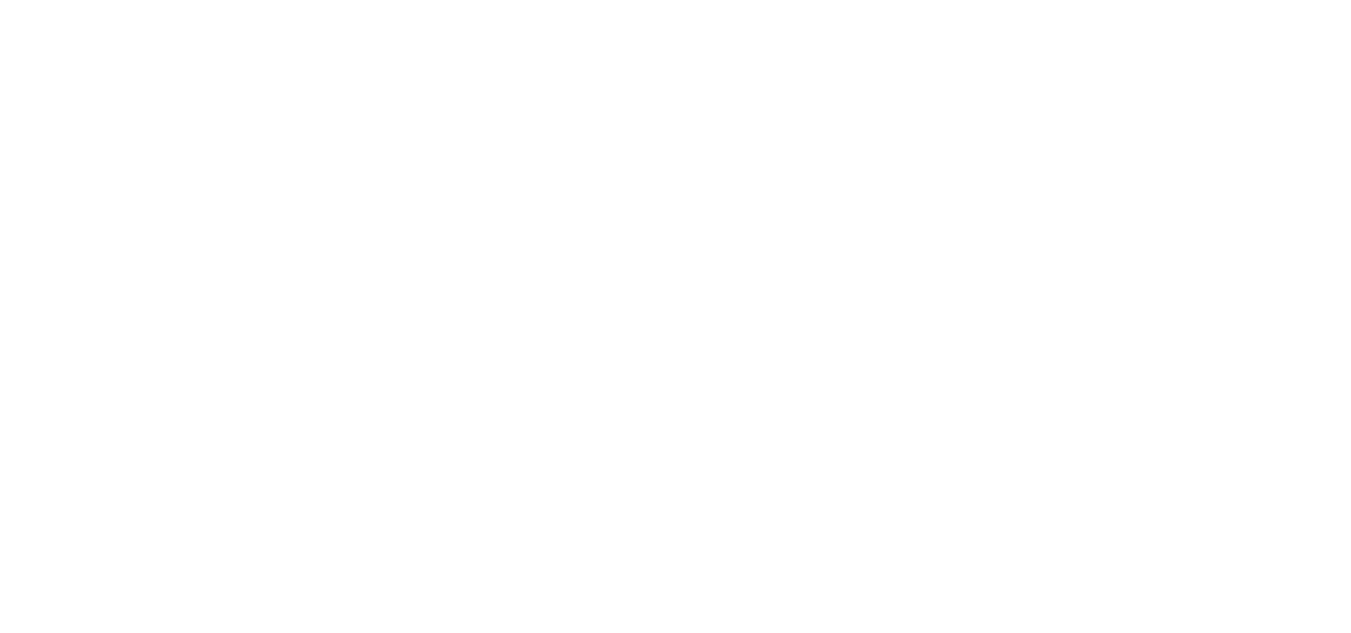 scroll, scrollTop: 0, scrollLeft: 0, axis: both 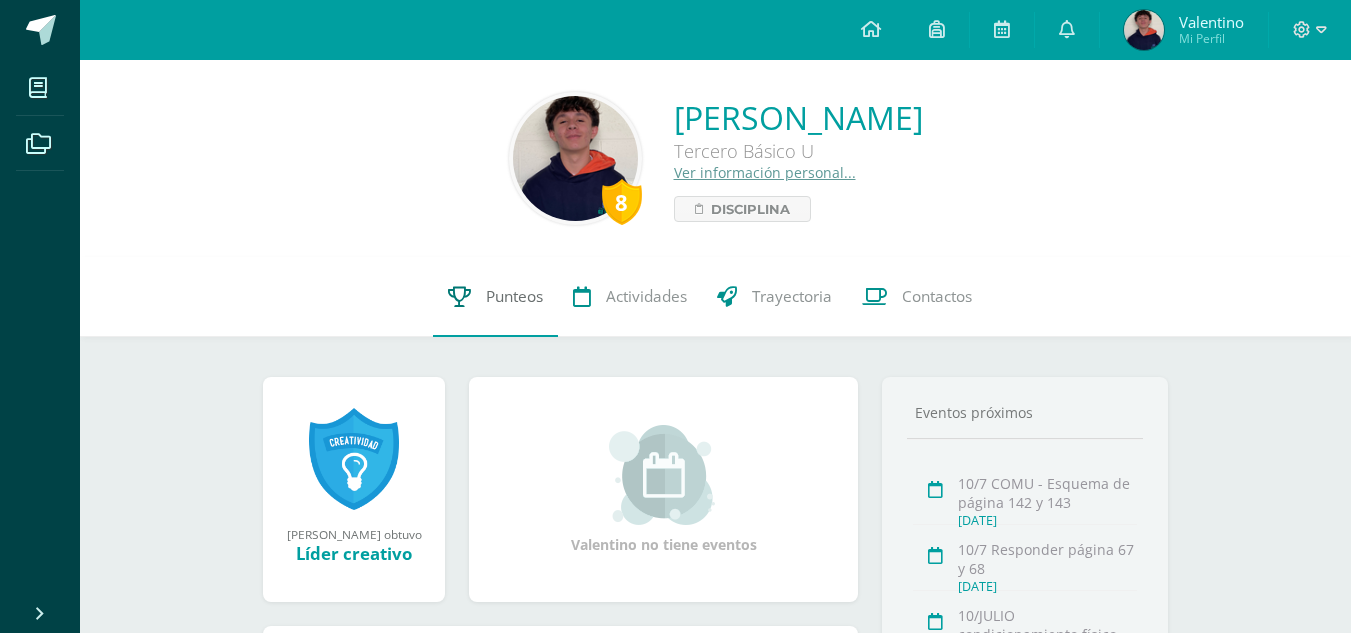 click on "Punteos" at bounding box center (495, 297) 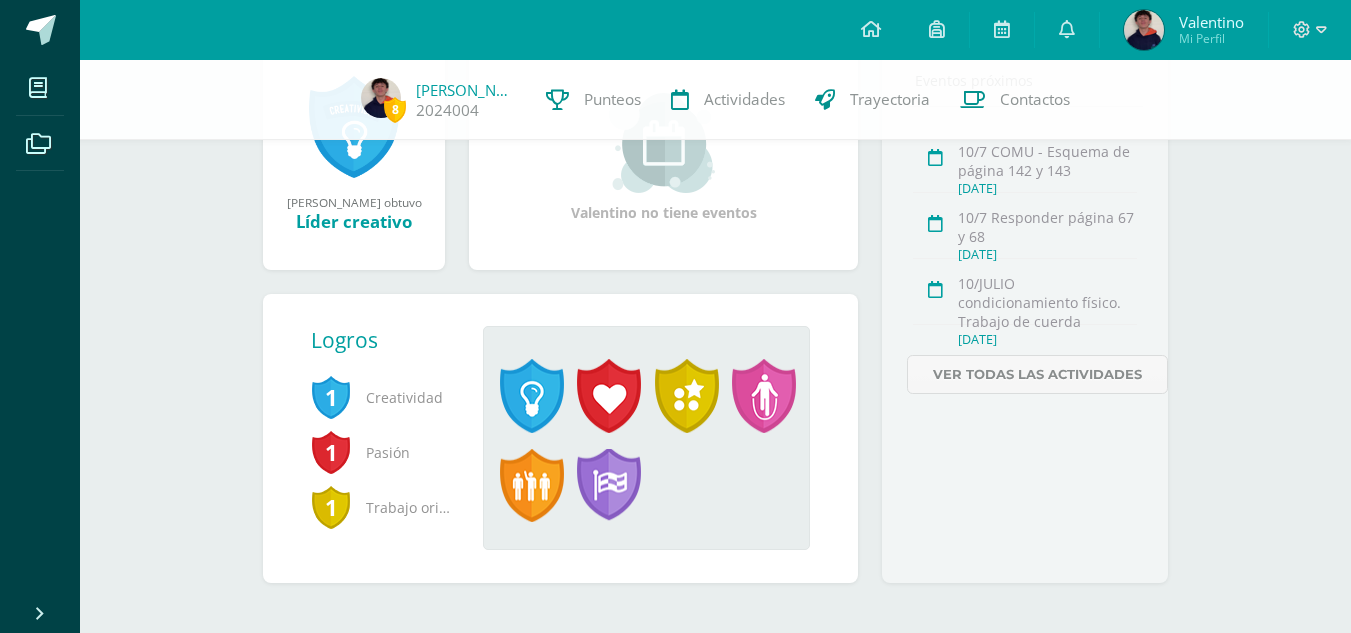 scroll, scrollTop: 338, scrollLeft: 0, axis: vertical 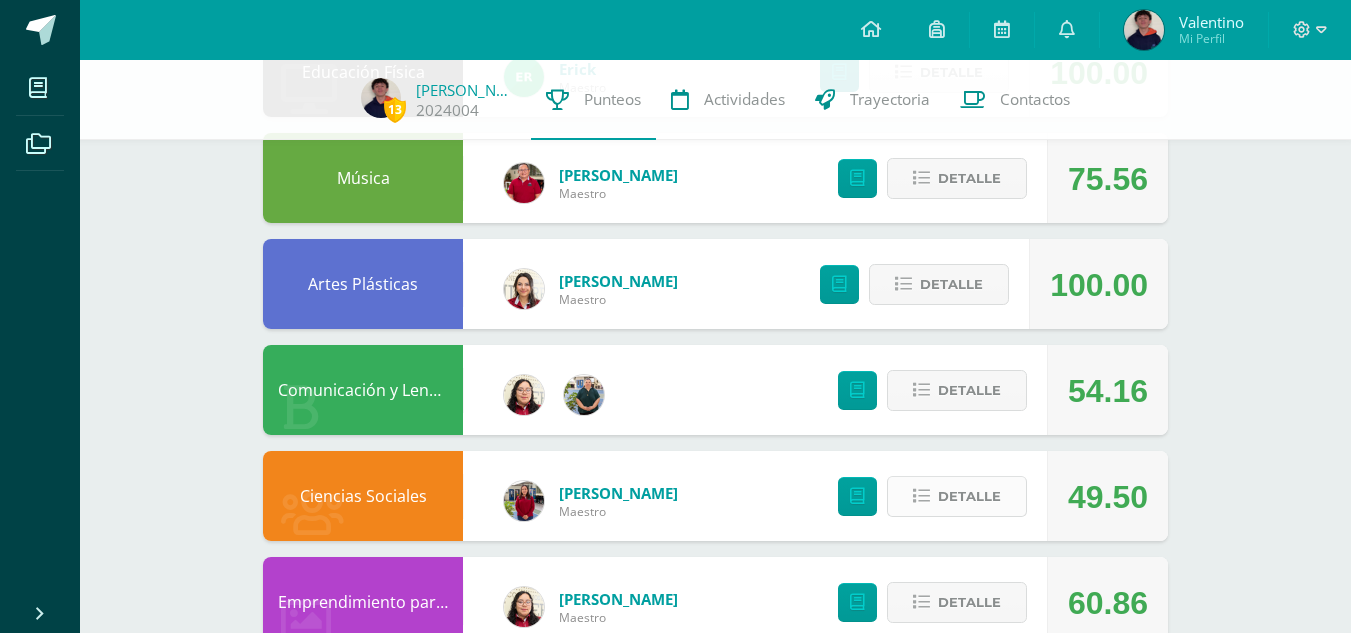 click at bounding box center (921, 496) 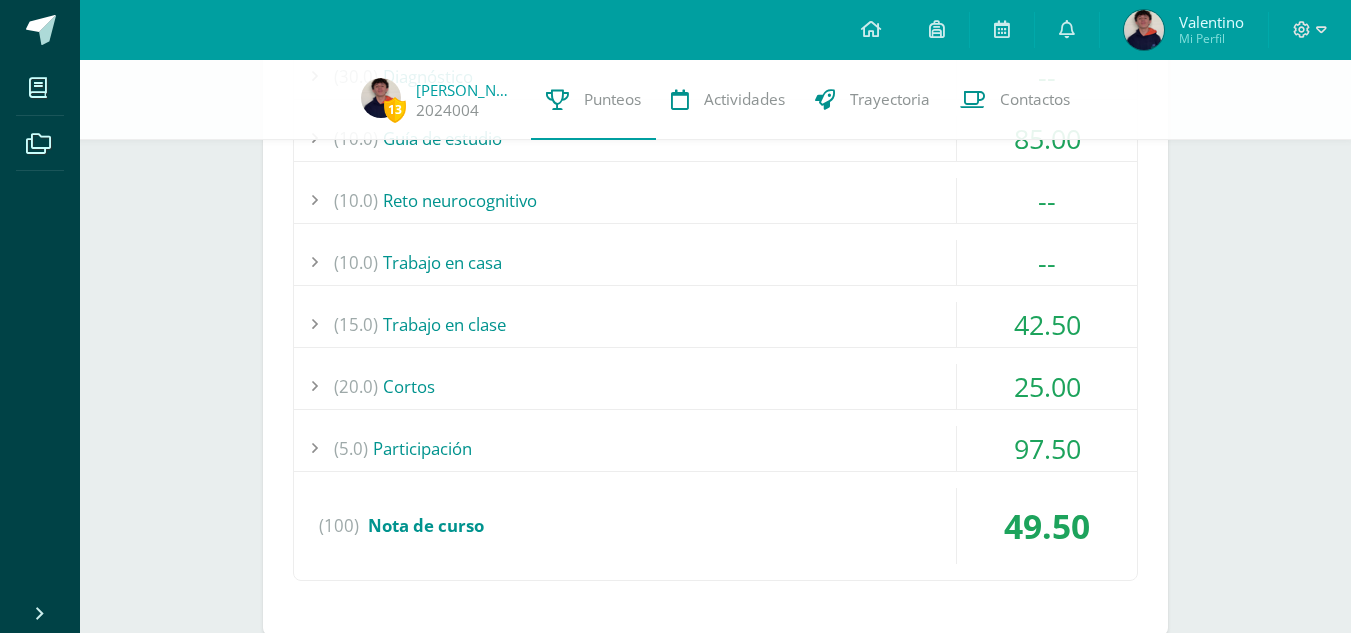 scroll, scrollTop: 1000, scrollLeft: 0, axis: vertical 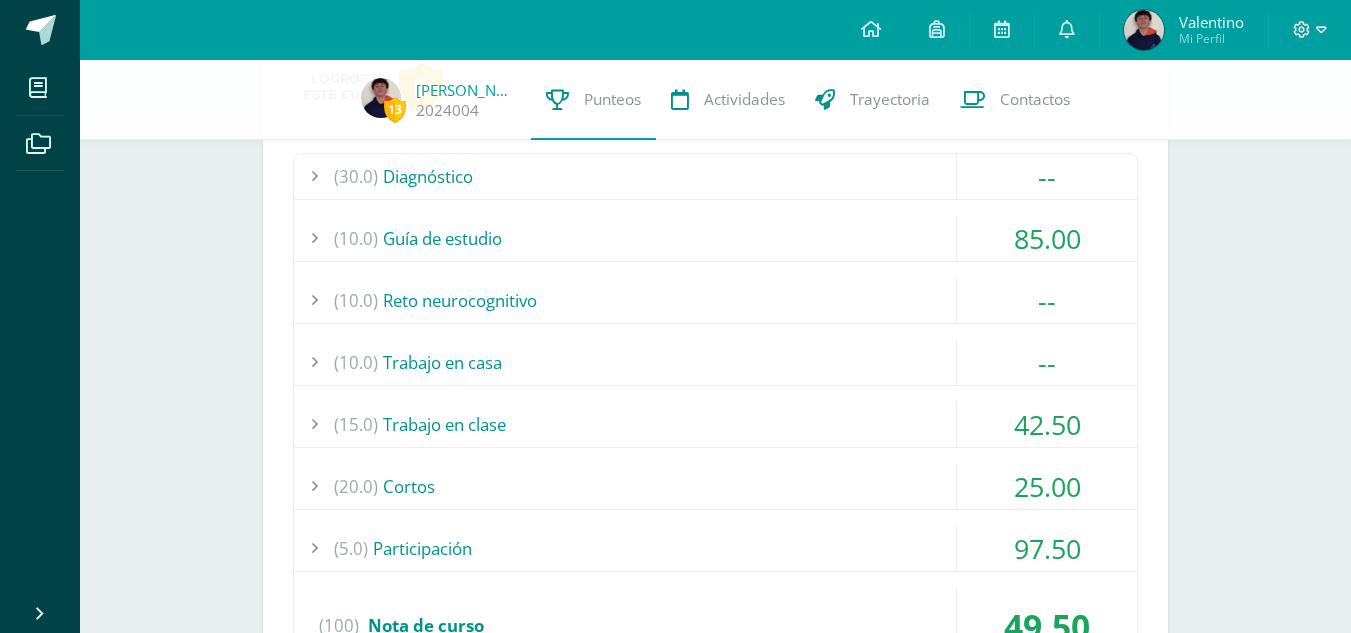 click on "(10.0)
Guía de estudio" at bounding box center [715, 238] 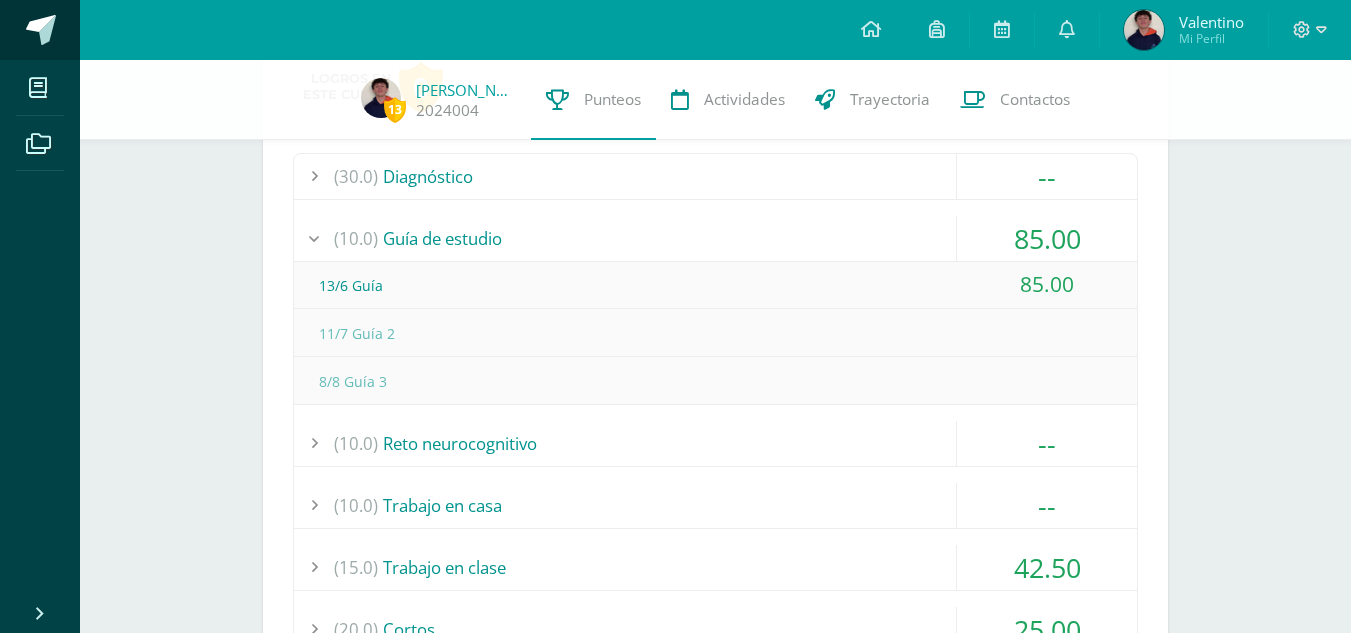 click at bounding box center [40, 30] 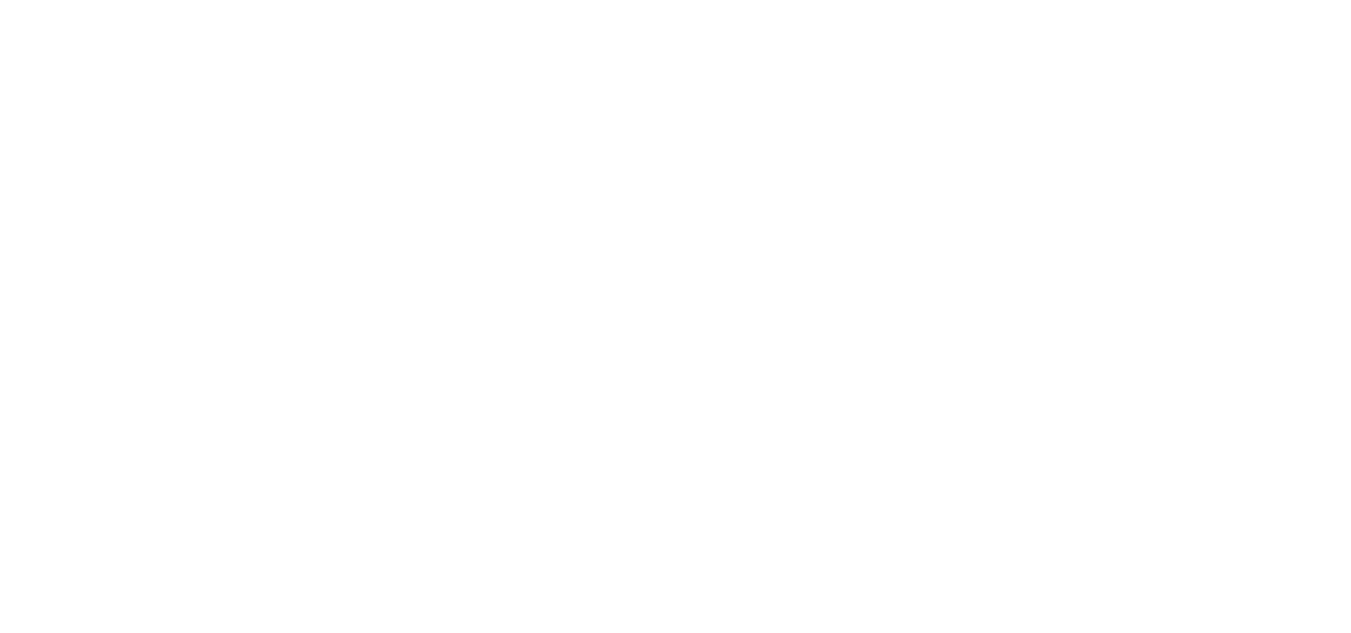 scroll, scrollTop: 0, scrollLeft: 0, axis: both 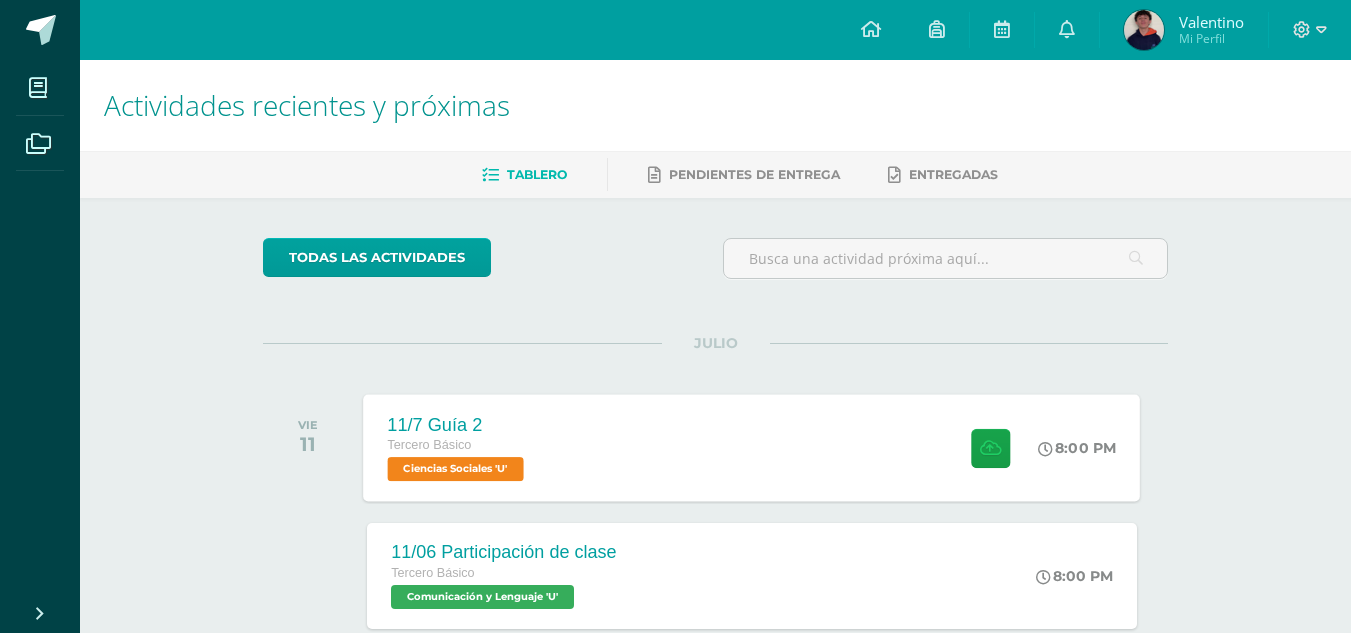 drag, startPoint x: 833, startPoint y: 443, endPoint x: 823, endPoint y: 435, distance: 12.806249 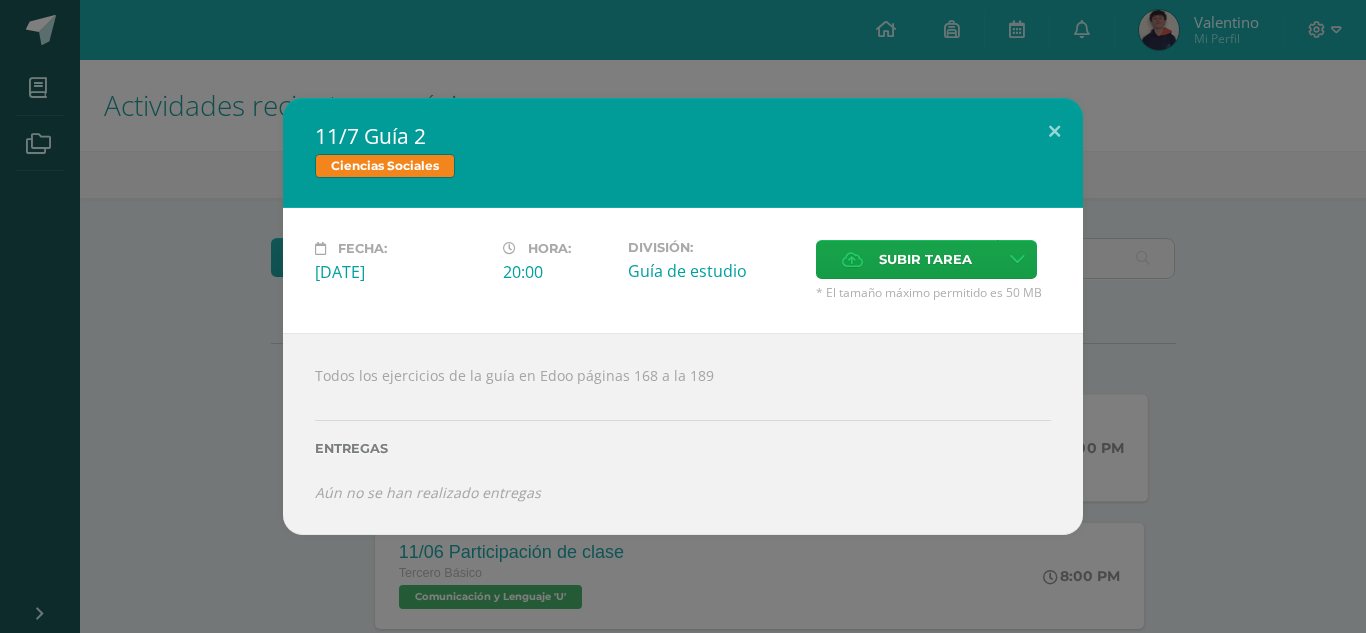 drag, startPoint x: 832, startPoint y: 573, endPoint x: 865, endPoint y: 607, distance: 47.38143 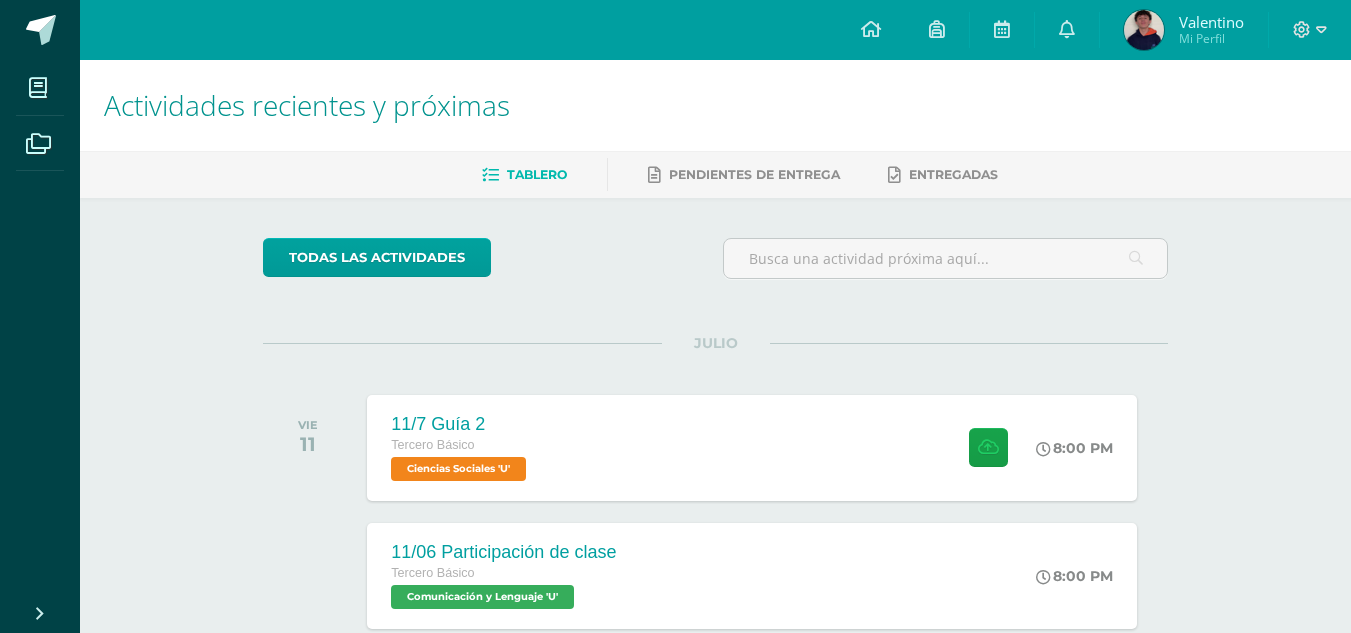 click on "11/7 Guía 2
Tercero Básico
Ciencias Sociales 'U'
8:00 PM
[DATE] Guía 2
Ciencias Sociales
Fecha:
?" at bounding box center (751, 448) 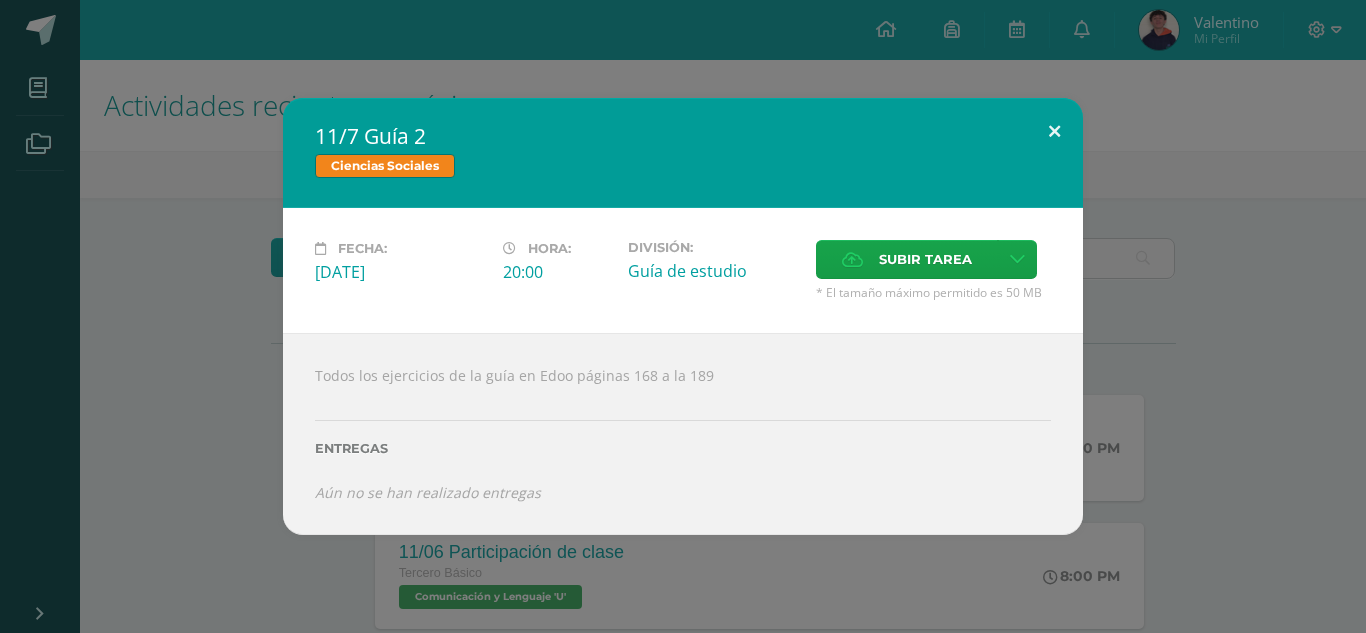 click at bounding box center (1054, 132) 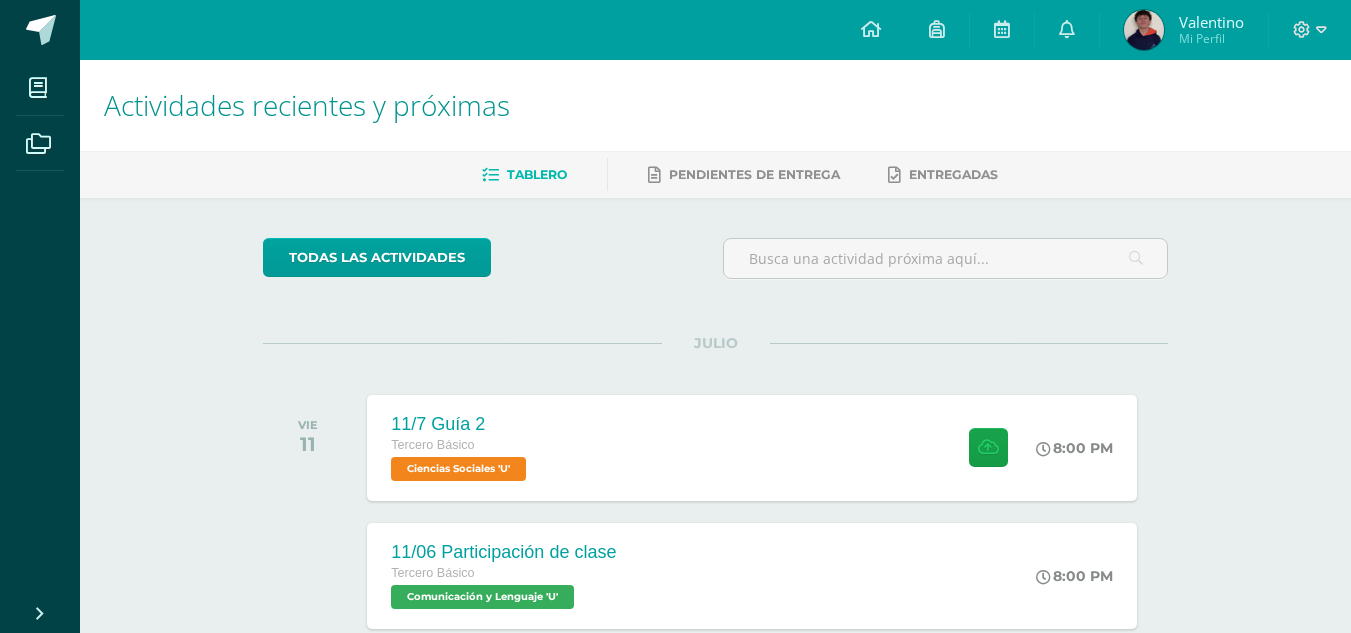 click on "11/7 Guía 2
Tercero Básico
Ciencias Sociales 'U'
8:00 PM
[DATE] Guía 2
Ciencias Sociales
Fecha:
?" at bounding box center (751, 448) 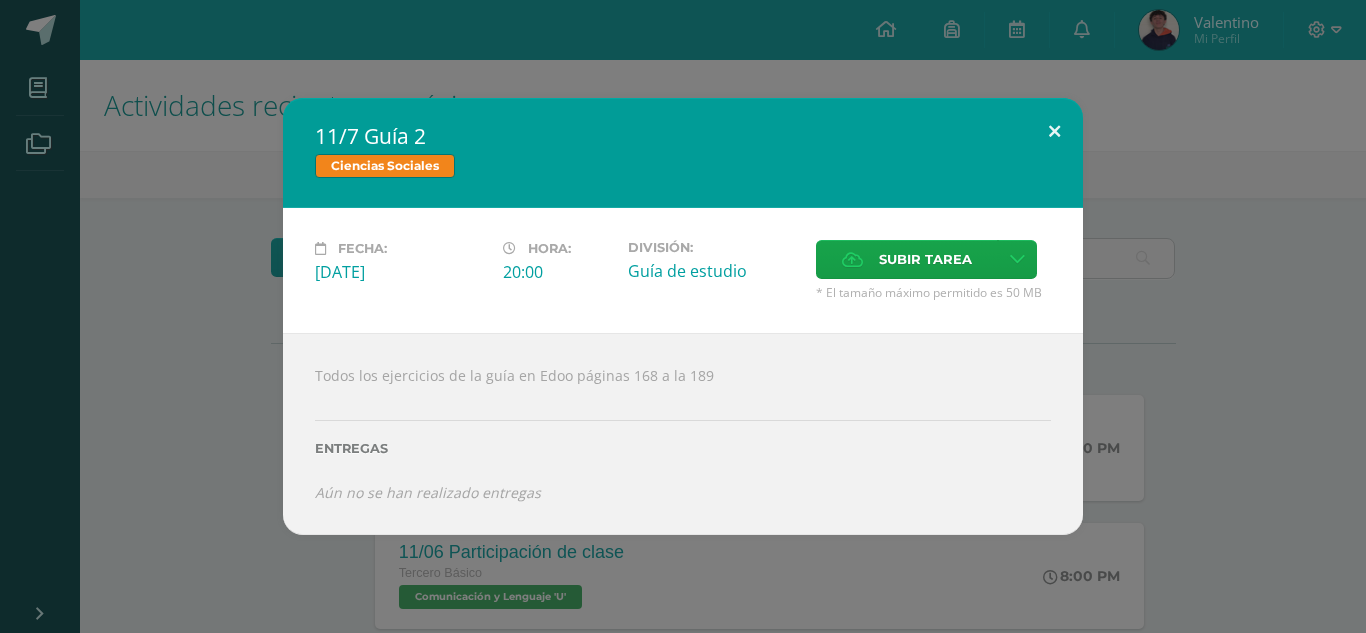 click at bounding box center (1054, 132) 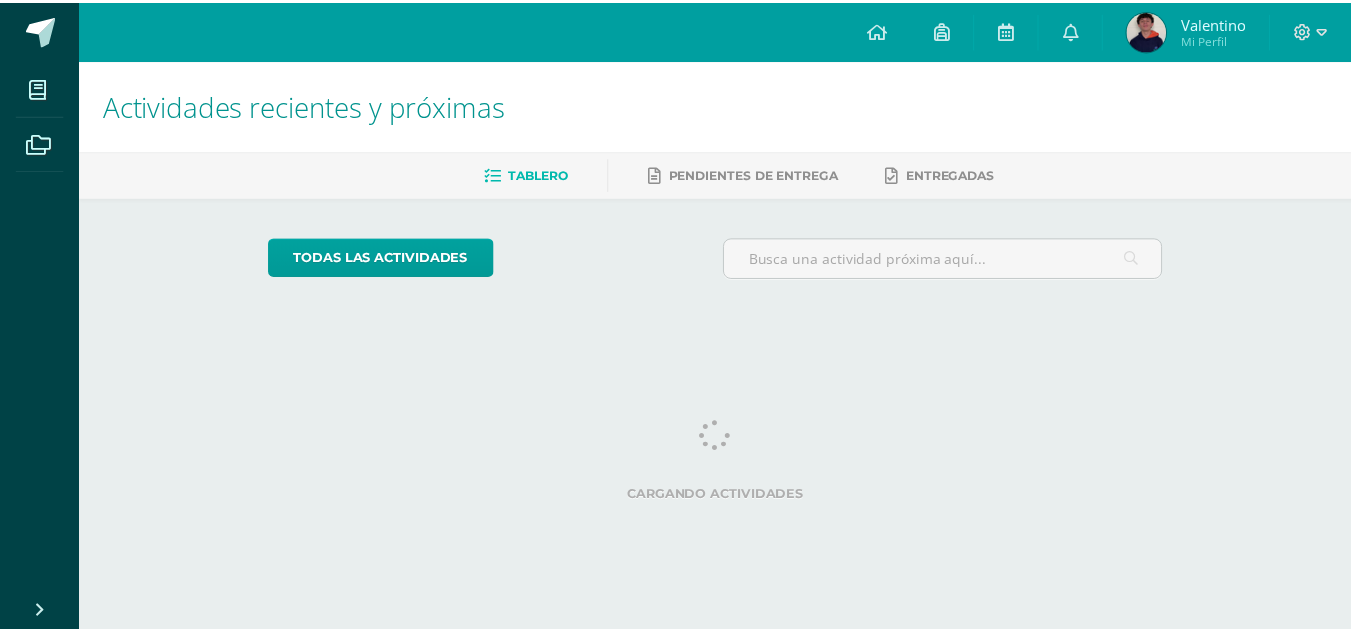 scroll, scrollTop: 0, scrollLeft: 0, axis: both 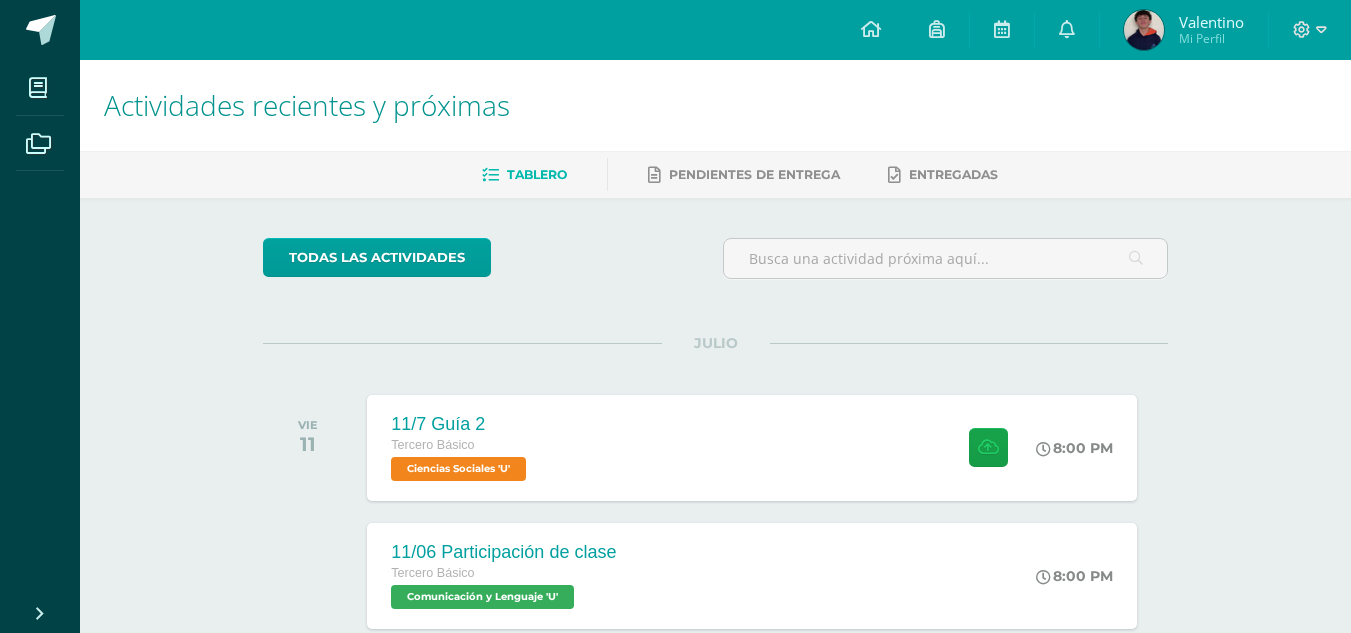 click on "JULIO
VIE
11
11/7 Guía 2
Tercero Básico
Ciencias Sociales 'U'
8:00 PM
[DATE] Guía 2" at bounding box center [715, 423] 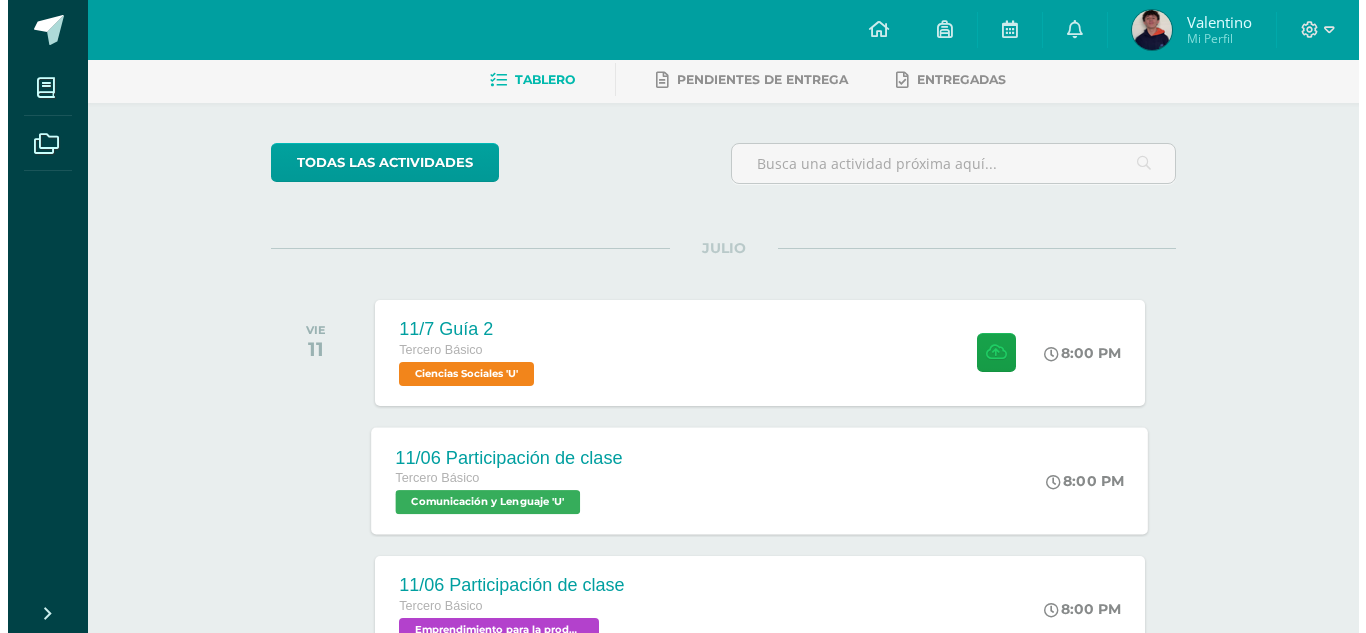 scroll, scrollTop: 100, scrollLeft: 0, axis: vertical 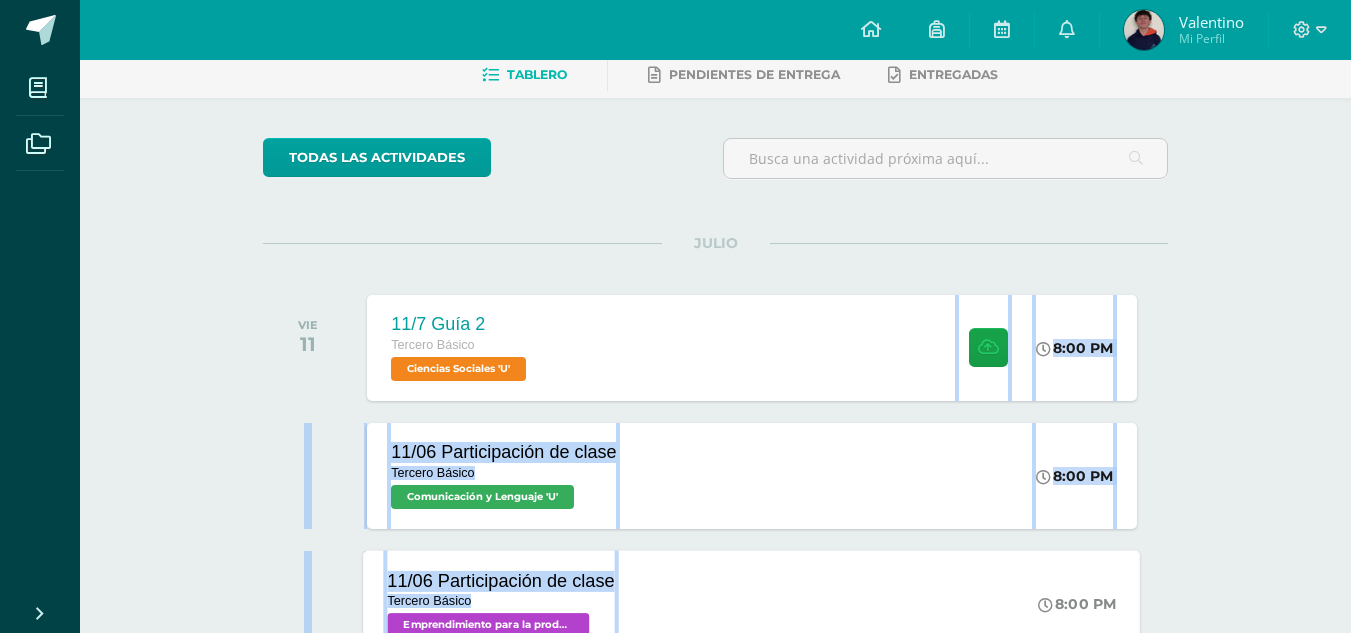 drag, startPoint x: 733, startPoint y: 393, endPoint x: 925, endPoint y: 560, distance: 254.46611 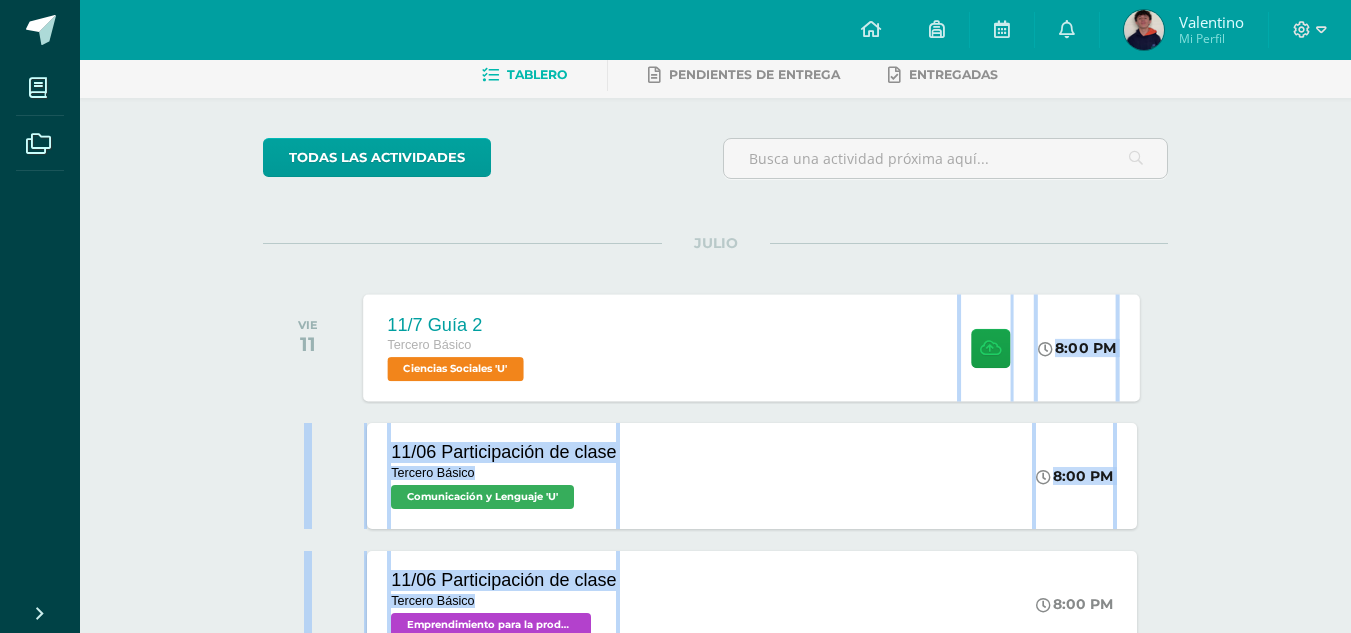 click on "11/7 Guía 2
Tercero Básico
Ciencias Sociales 'U'
8:00 PM
[DATE] Guía 2
Ciencias Sociales
Fecha:
?" at bounding box center (752, 347) 